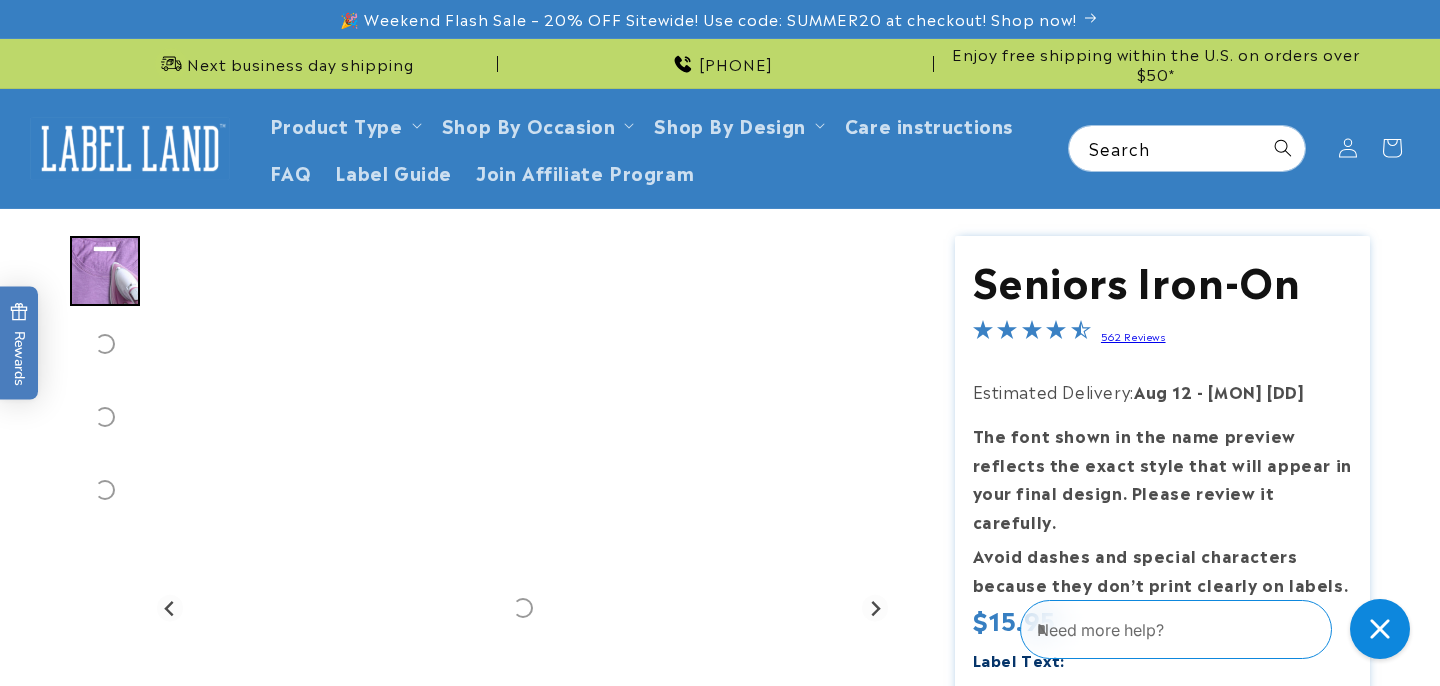 scroll, scrollTop: 0, scrollLeft: 0, axis: both 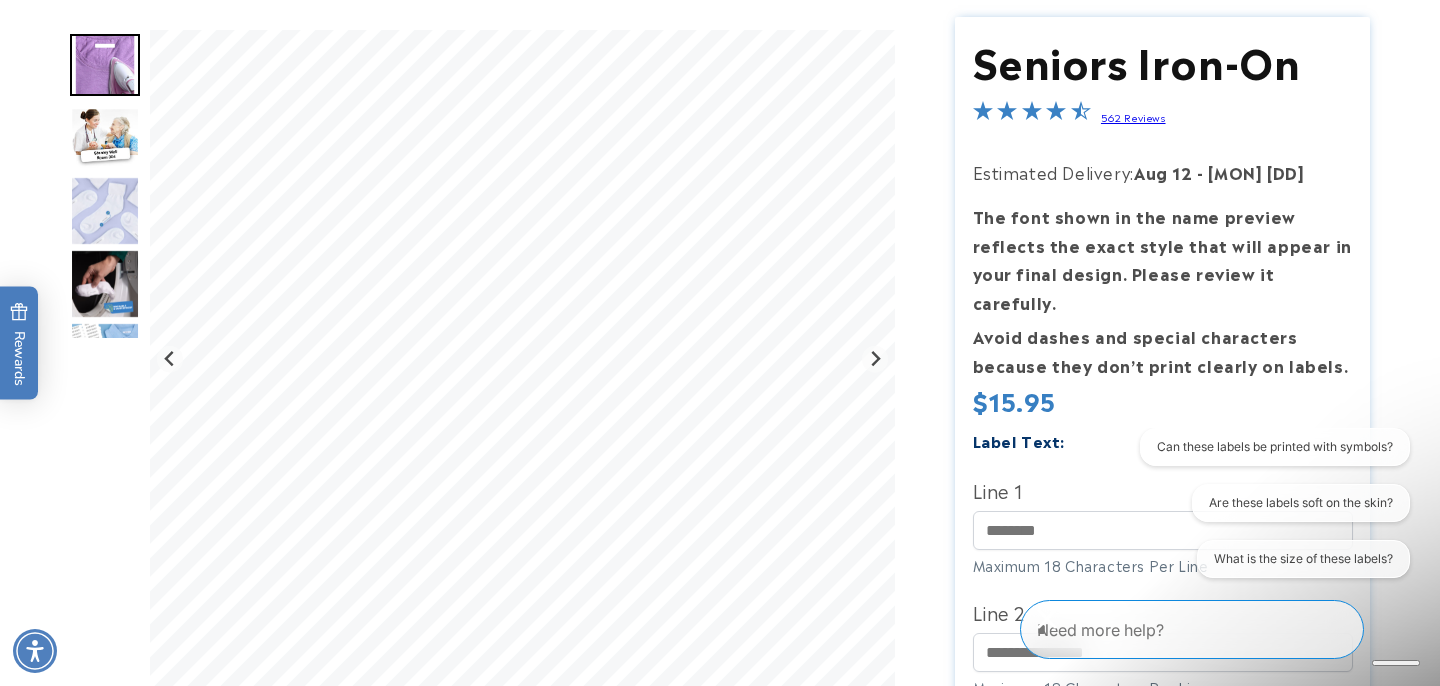 click at bounding box center [105, 138] 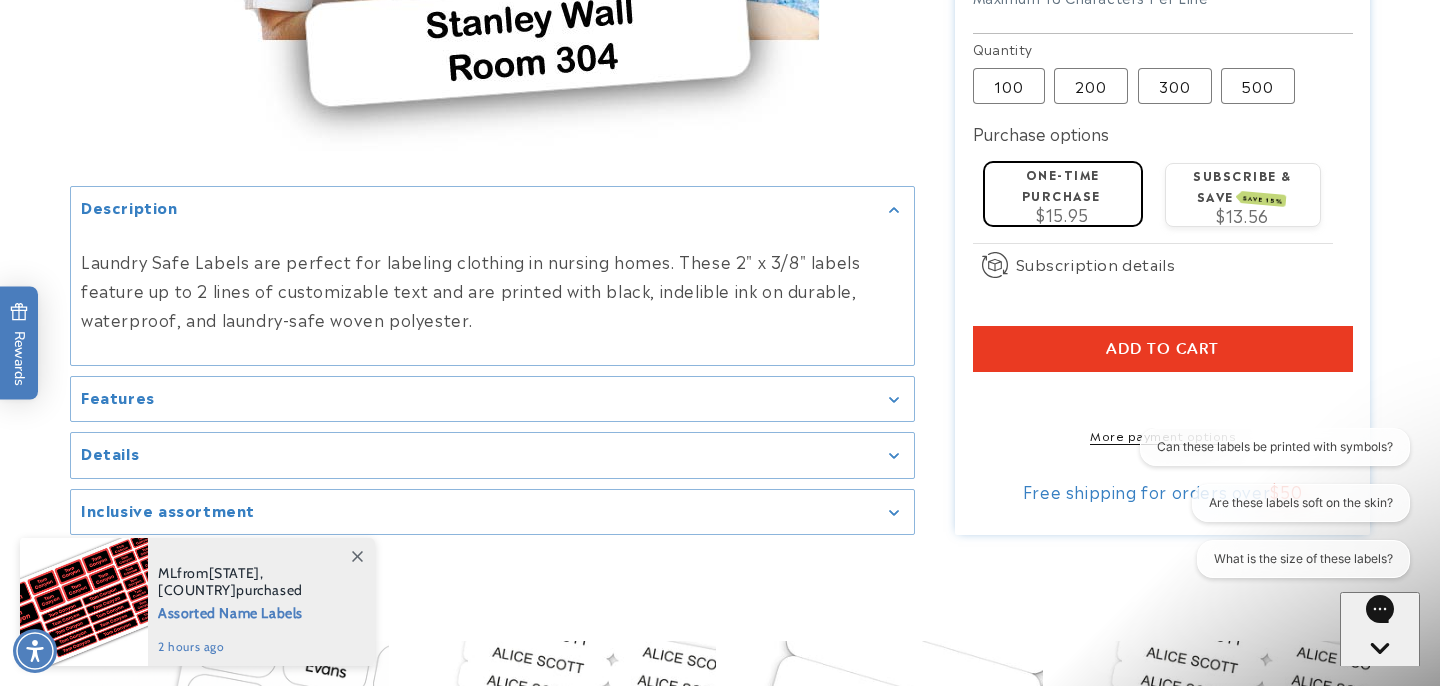 scroll, scrollTop: 911, scrollLeft: 0, axis: vertical 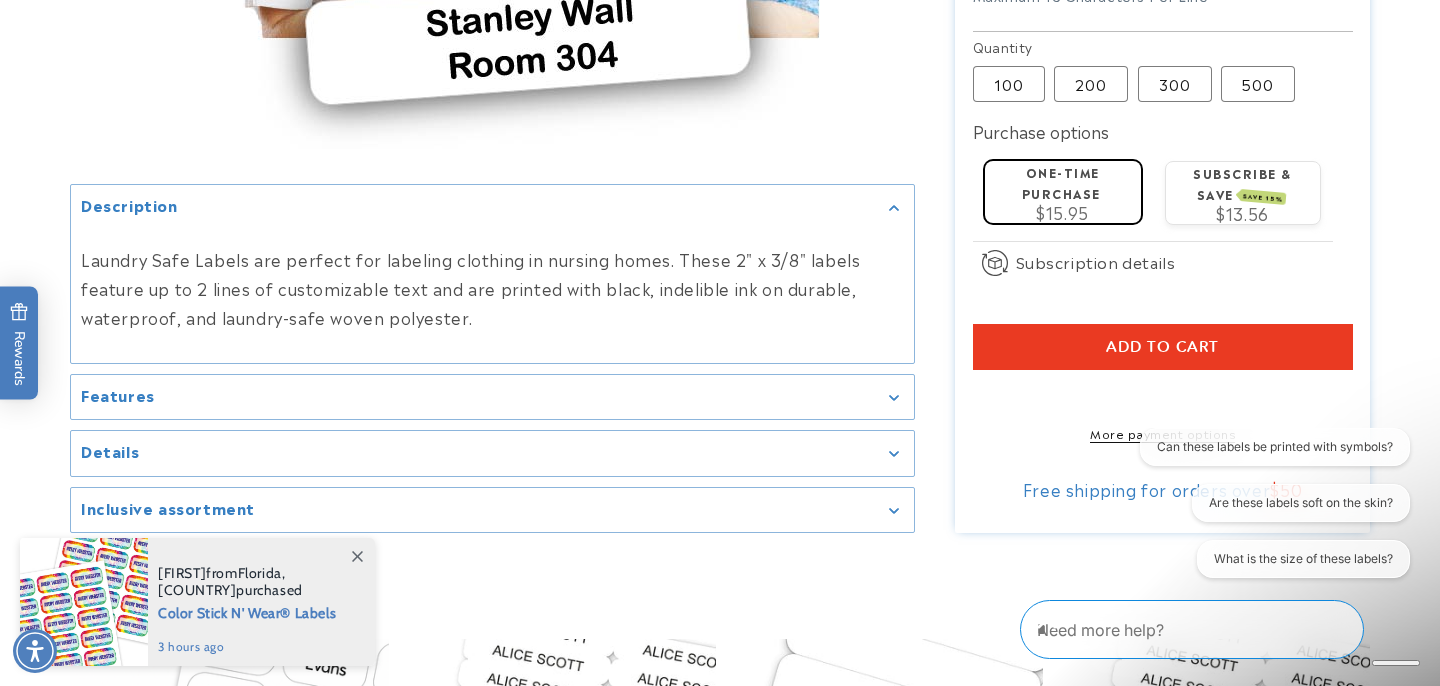 click on "Features" at bounding box center (492, 396) 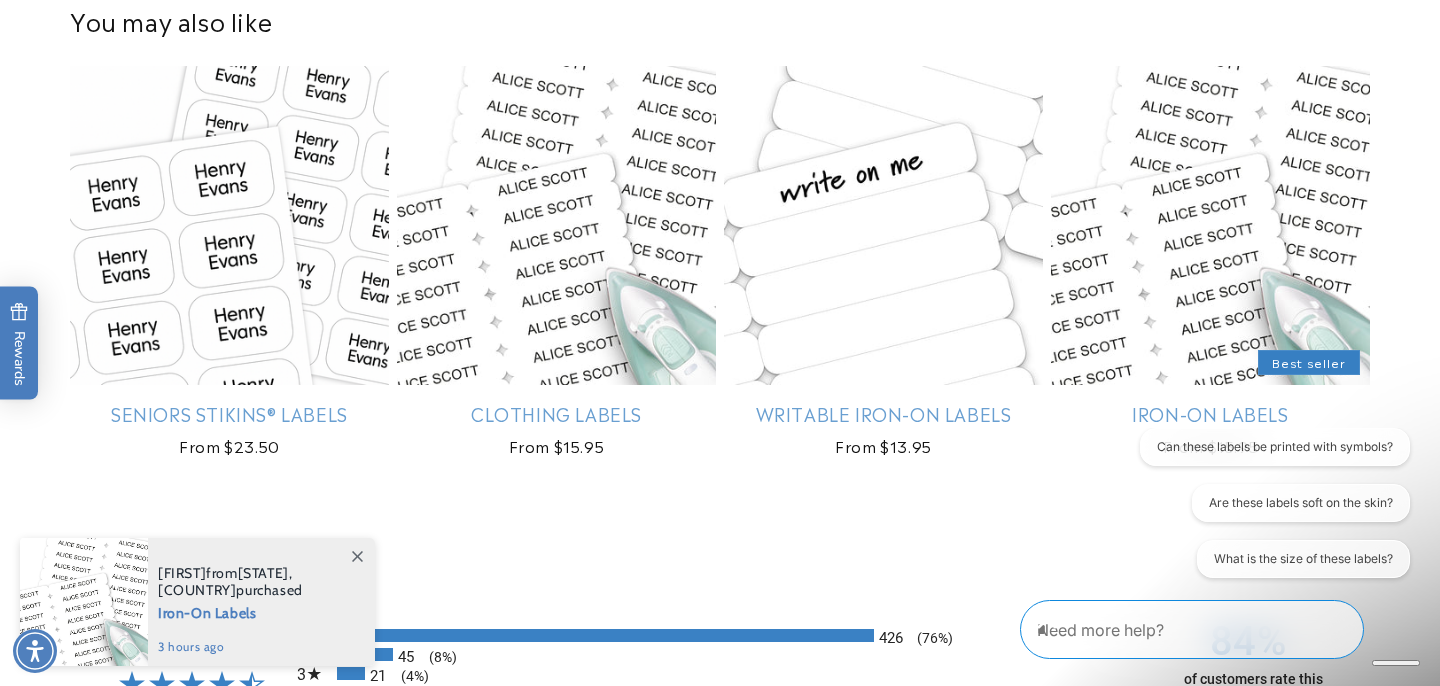 scroll, scrollTop: 1629, scrollLeft: 0, axis: vertical 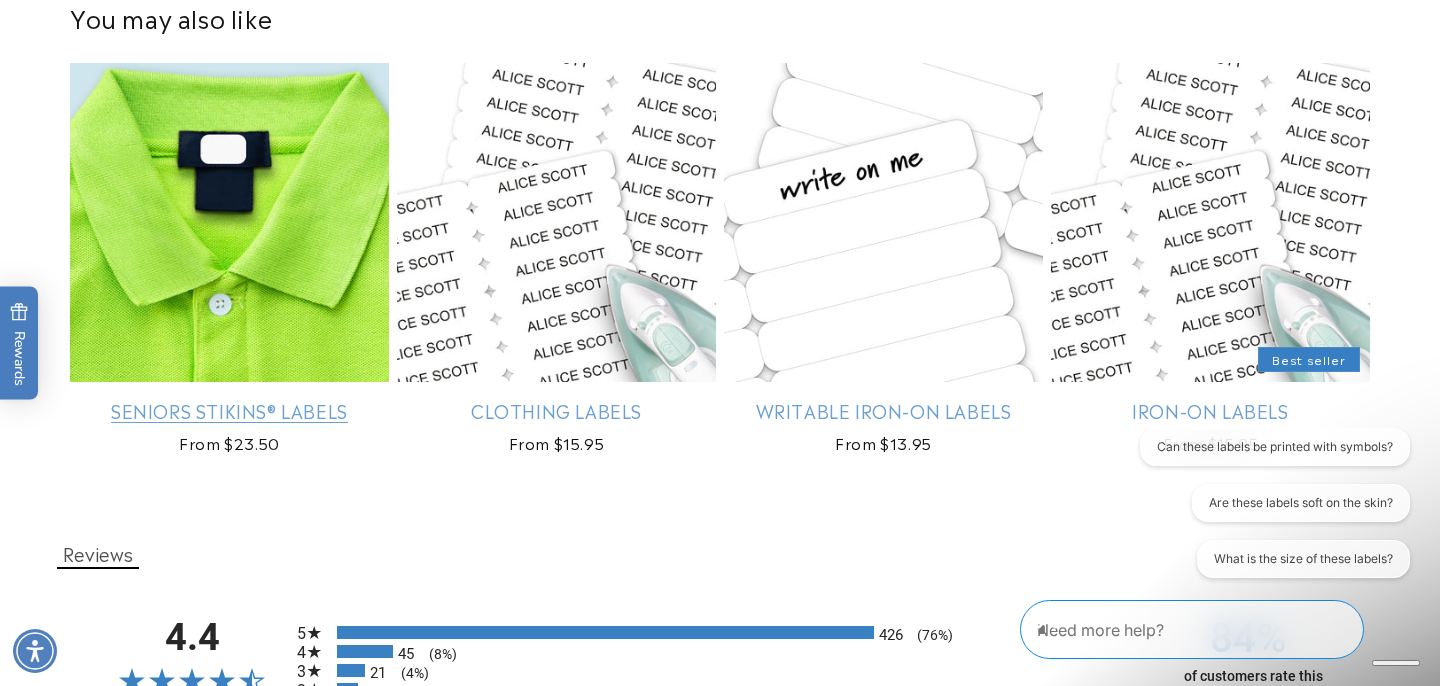 click on "Seniors Stikins® Labels" at bounding box center [229, 410] 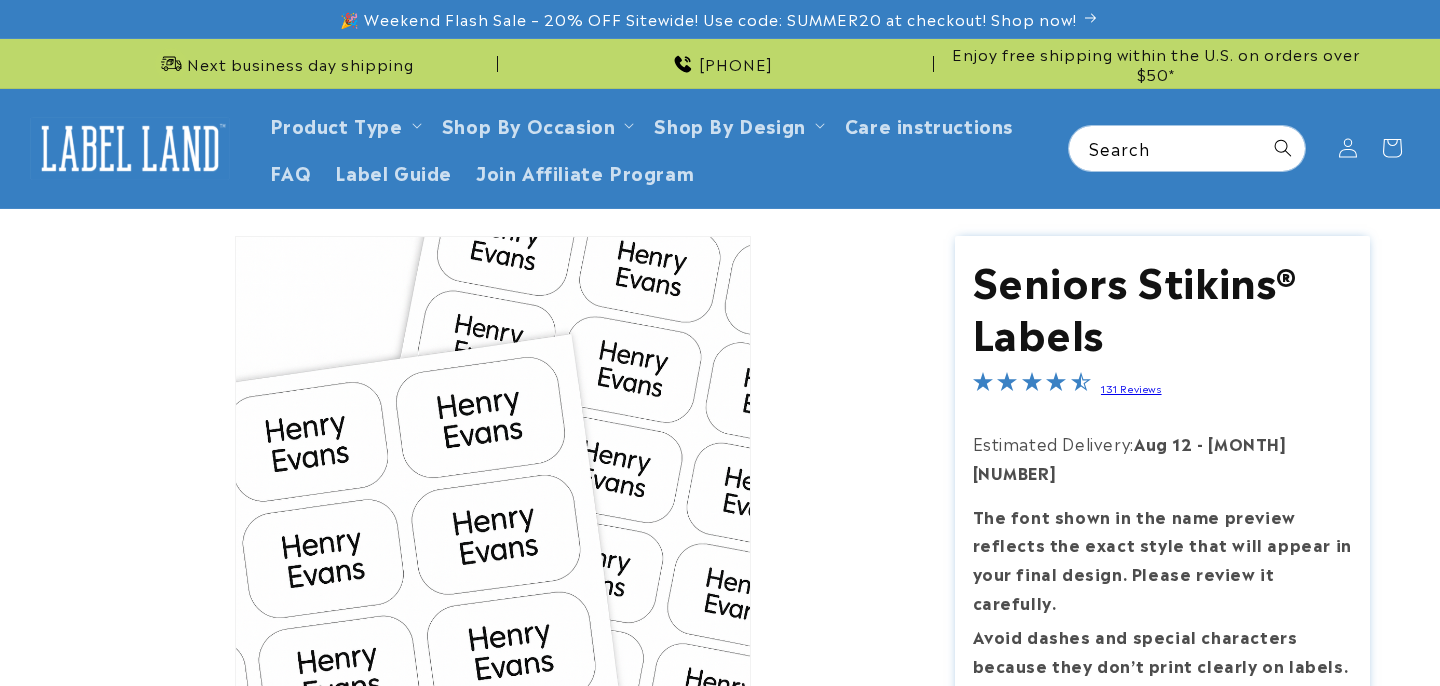 scroll, scrollTop: 0, scrollLeft: 0, axis: both 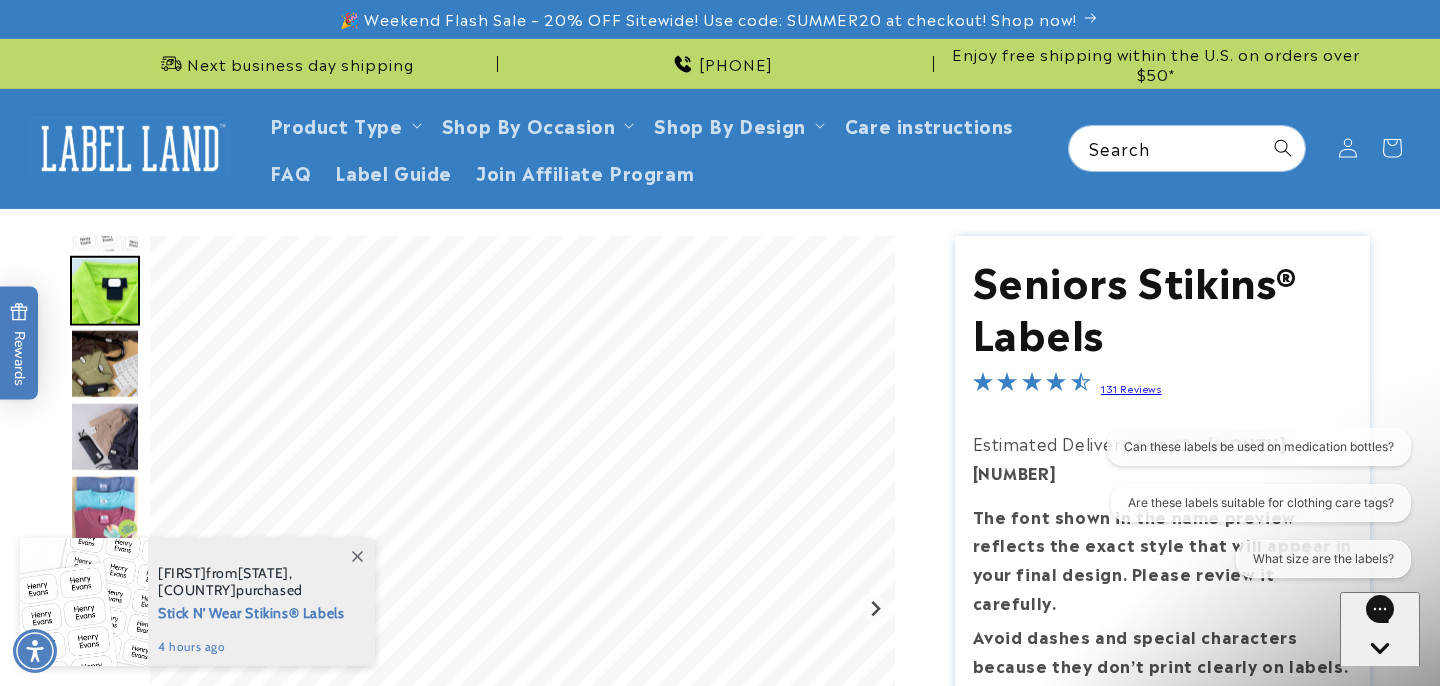 click at bounding box center [105, 363] 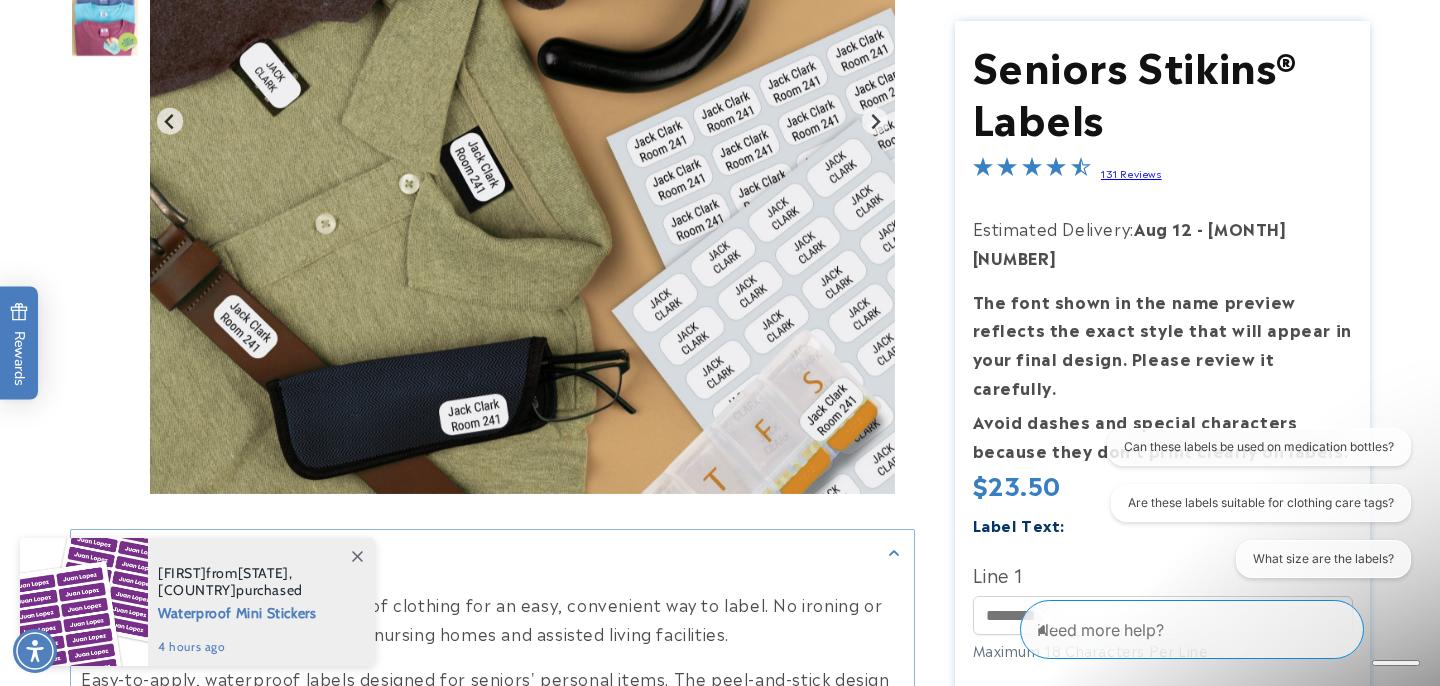 scroll, scrollTop: 499, scrollLeft: 0, axis: vertical 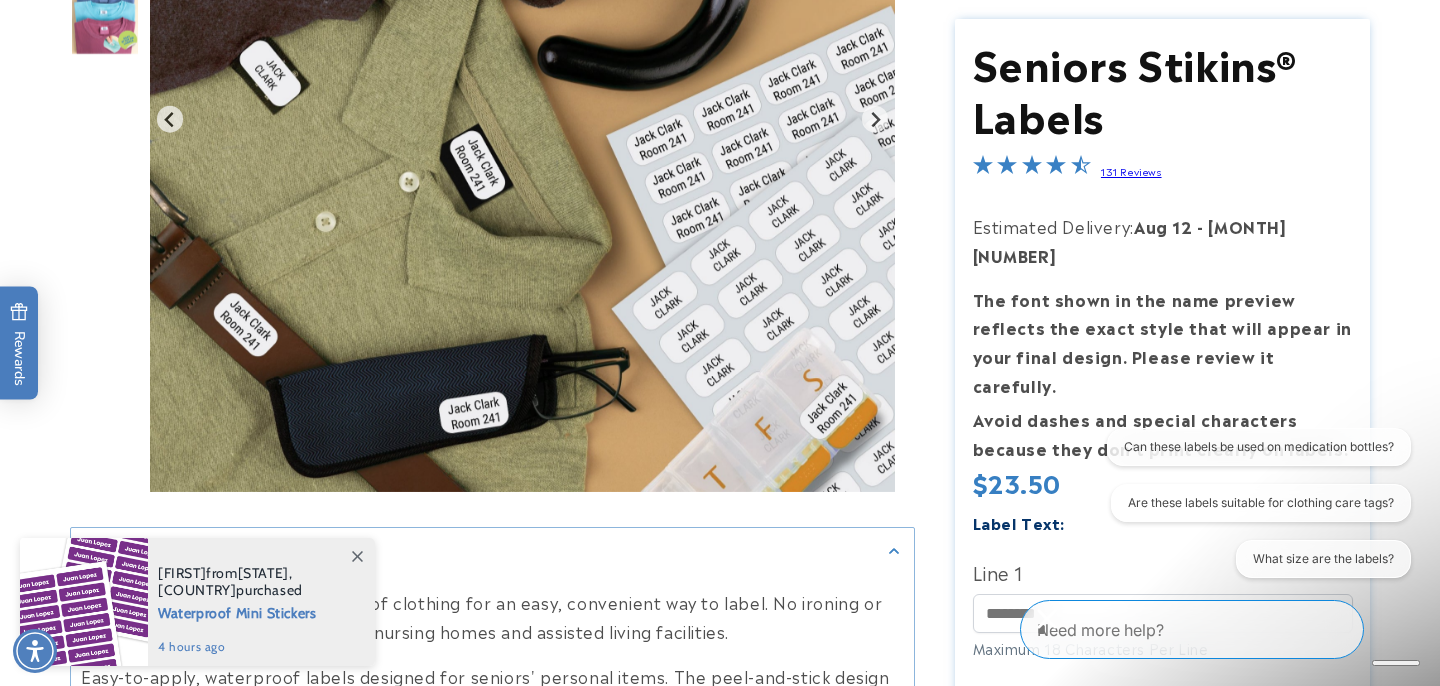 click at bounding box center (720, 545) 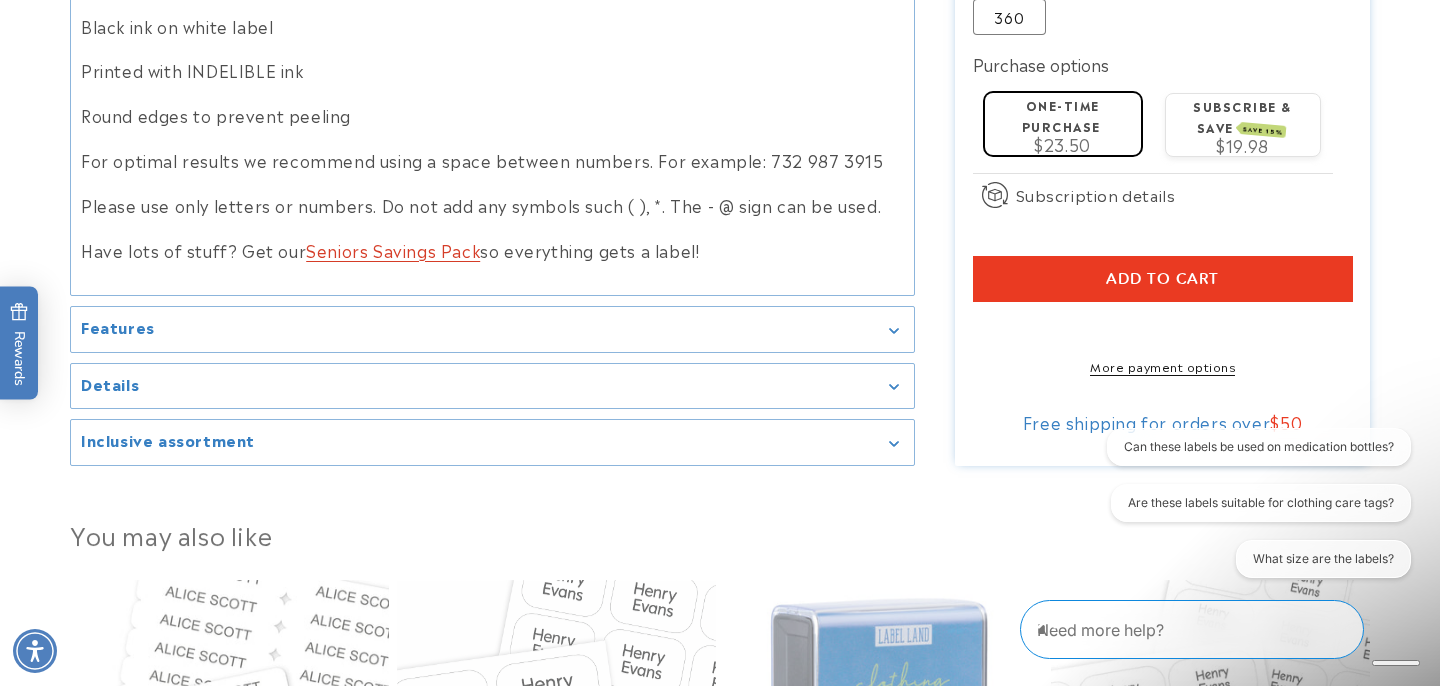 scroll, scrollTop: 1389, scrollLeft: 0, axis: vertical 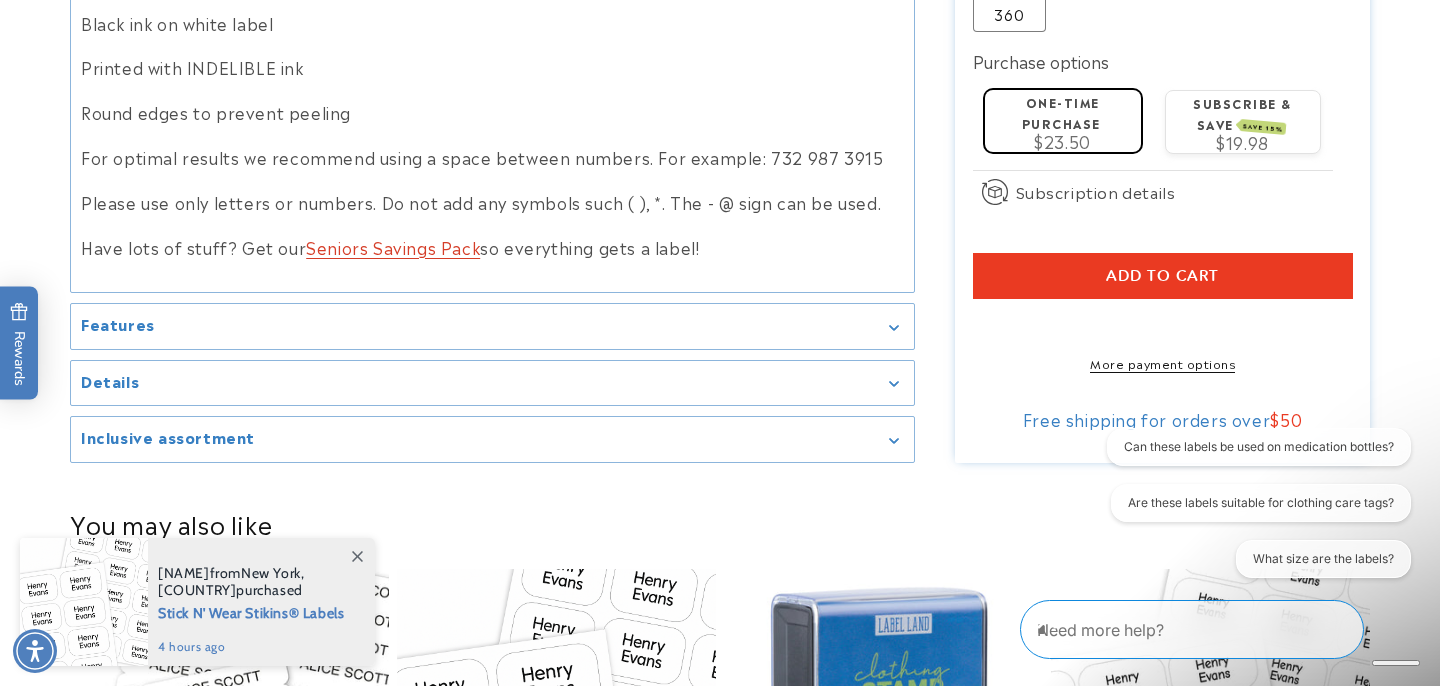 click on "Details" at bounding box center [492, 383] 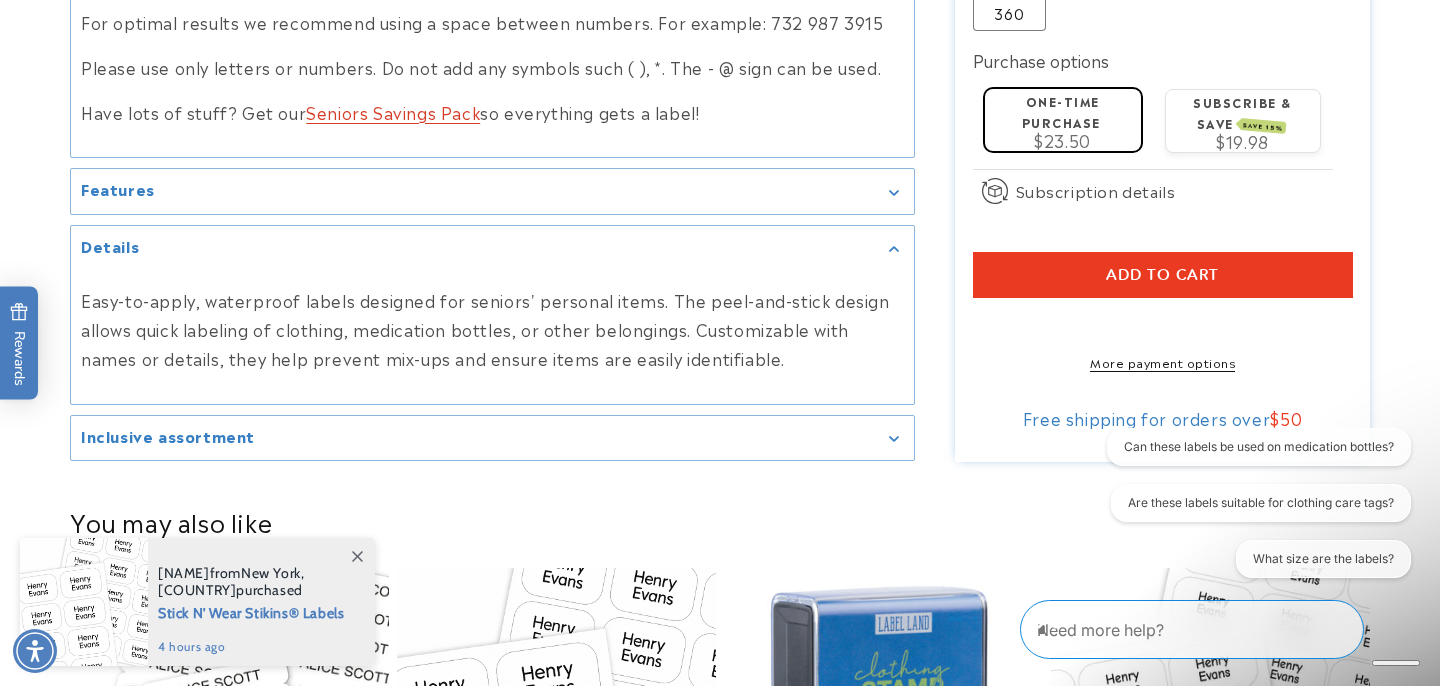 scroll, scrollTop: 1525, scrollLeft: 0, axis: vertical 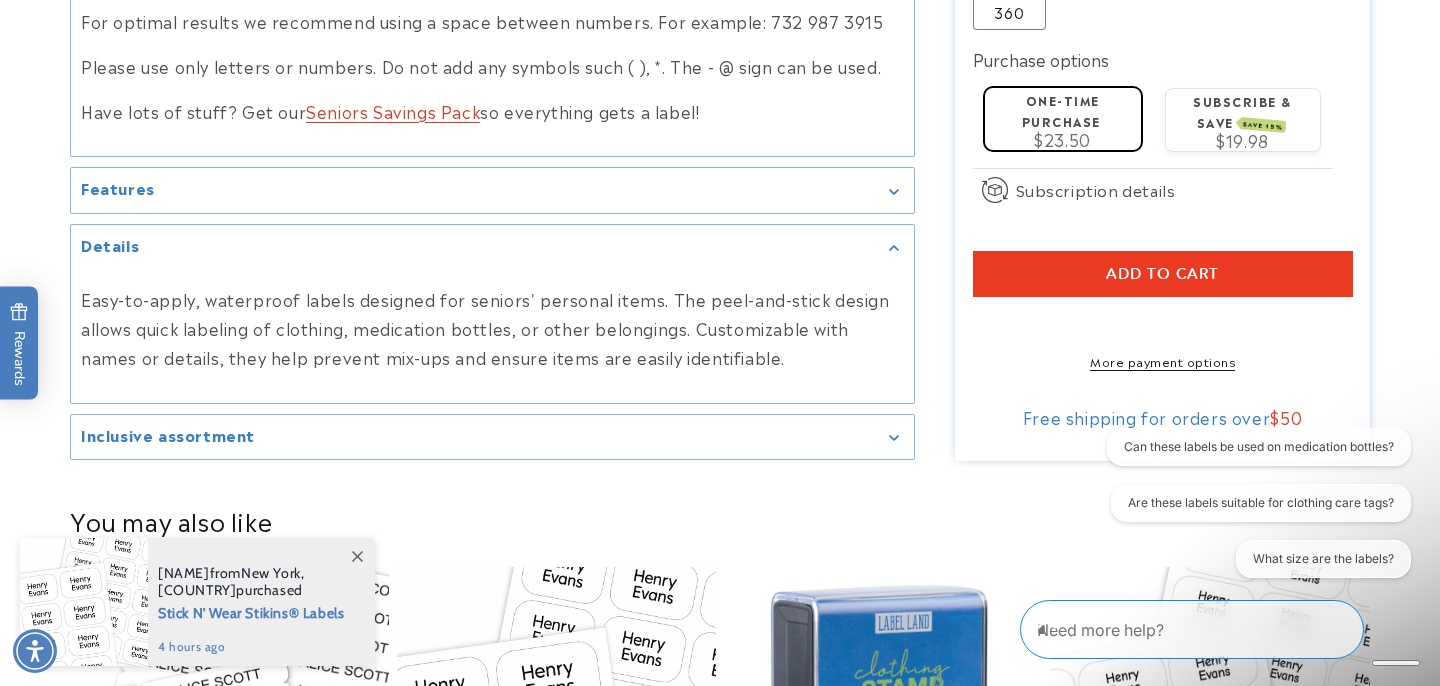 click on "Inclusive assortment" at bounding box center [492, 437] 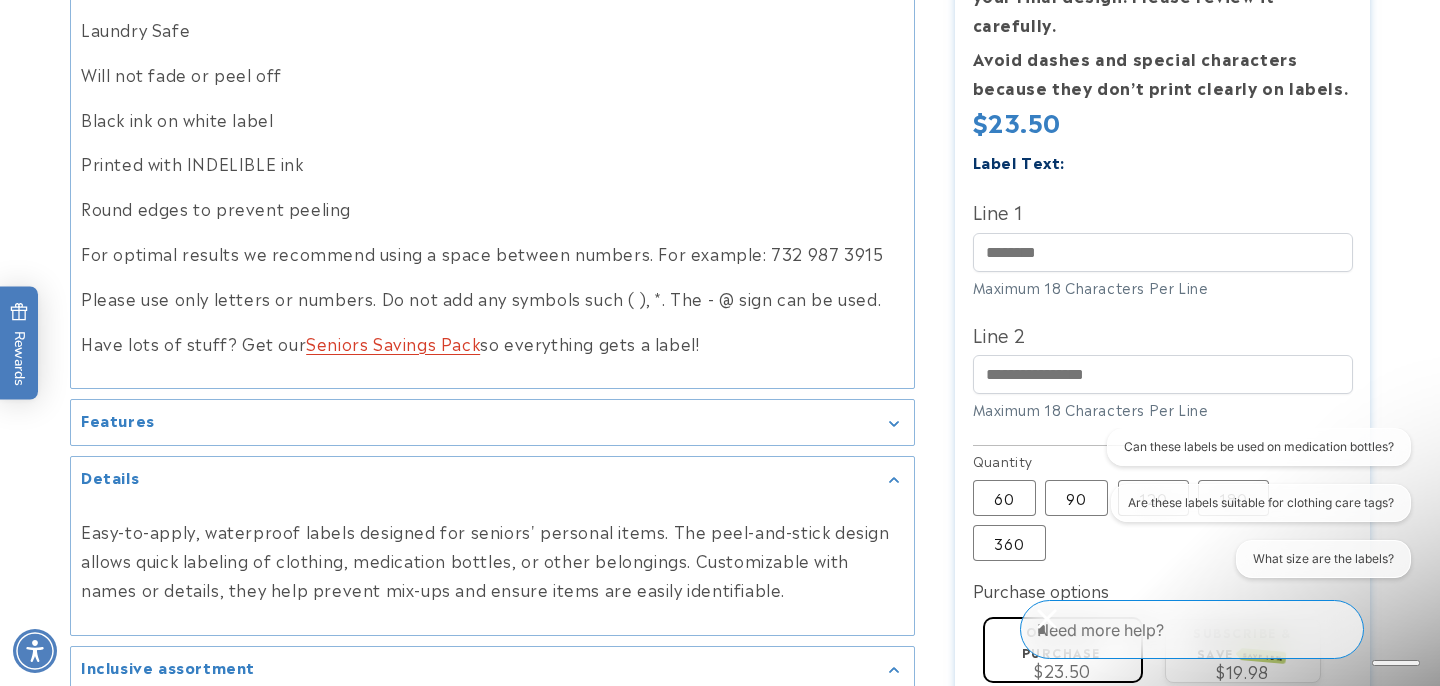 scroll, scrollTop: 1297, scrollLeft: 0, axis: vertical 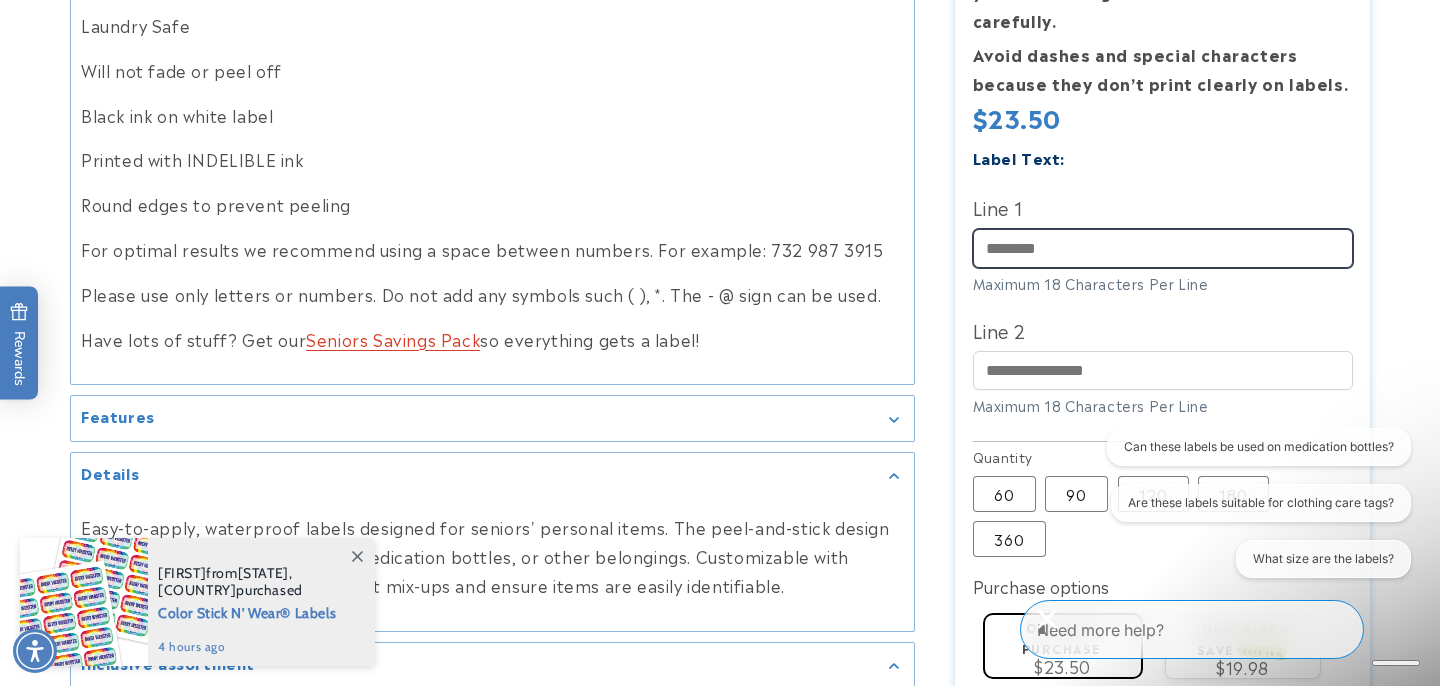 click on "Line 1" at bounding box center [1163, 248] 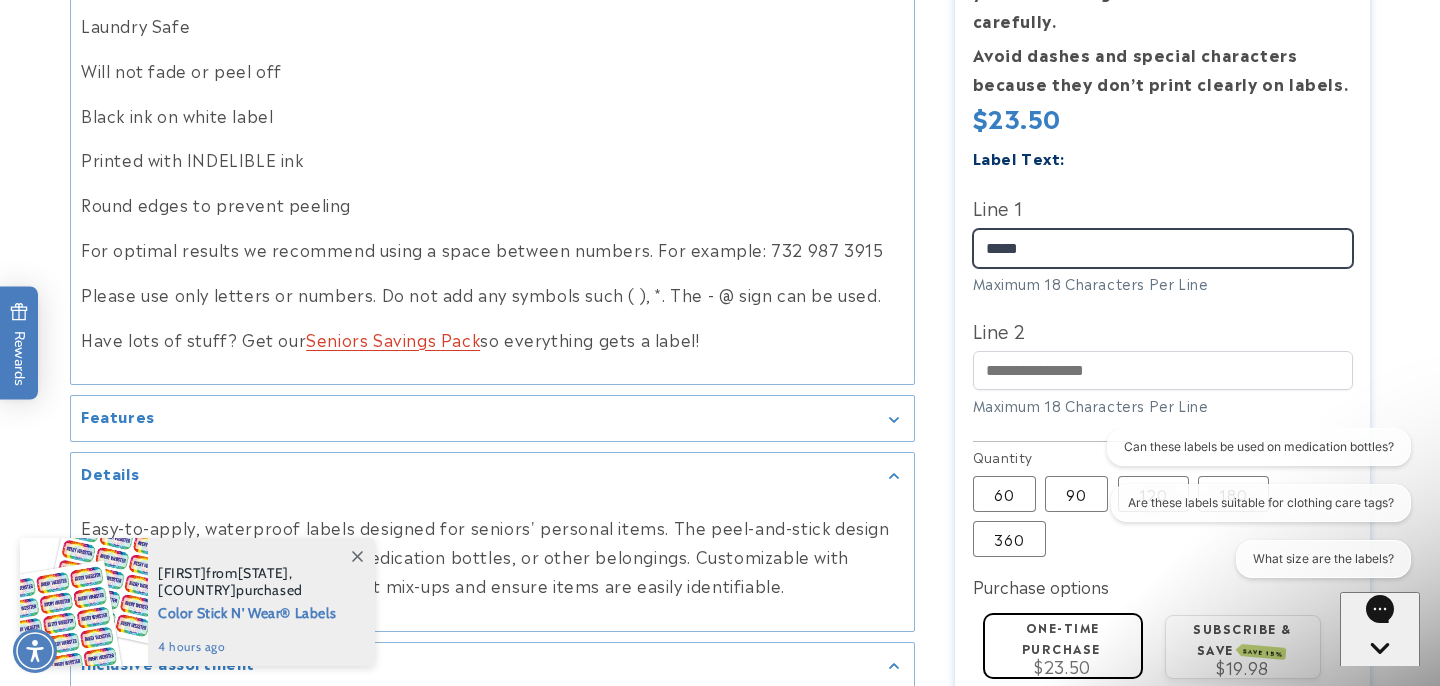 type on "*****" 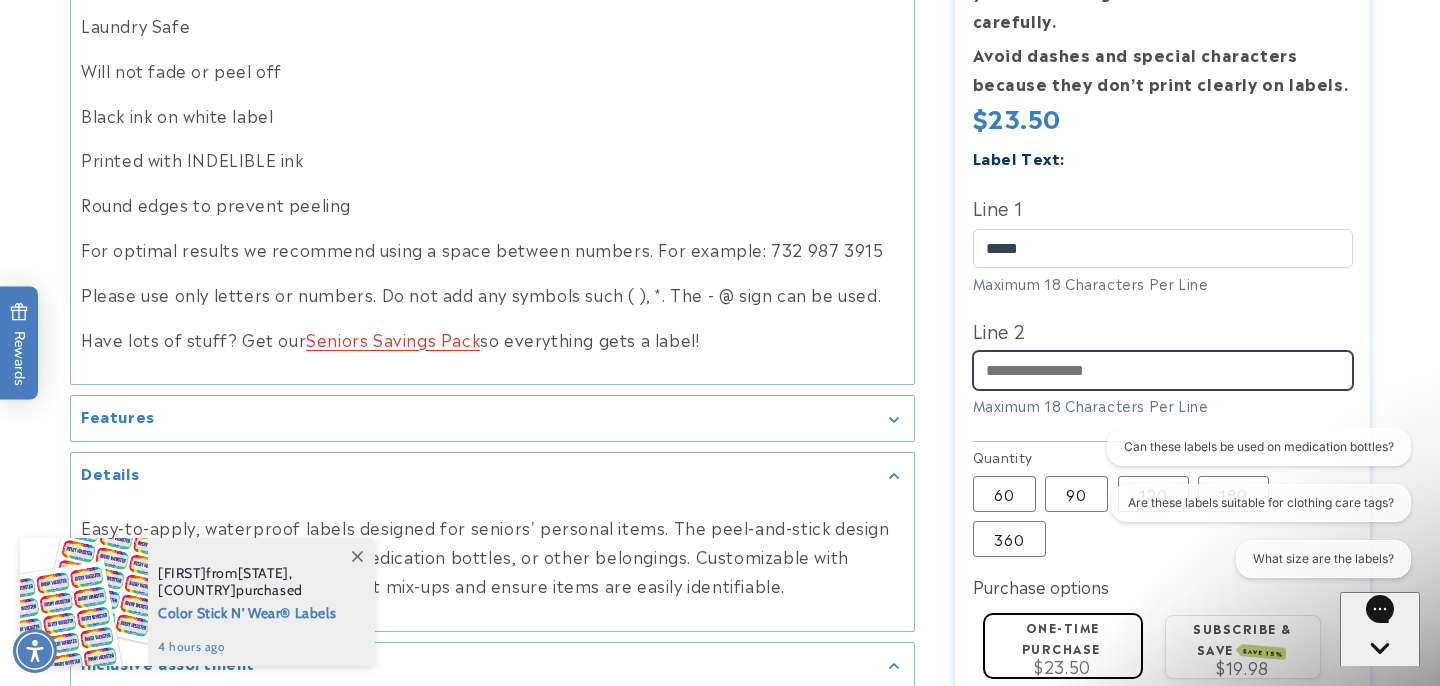 click on "Line 2" at bounding box center (1163, 371) 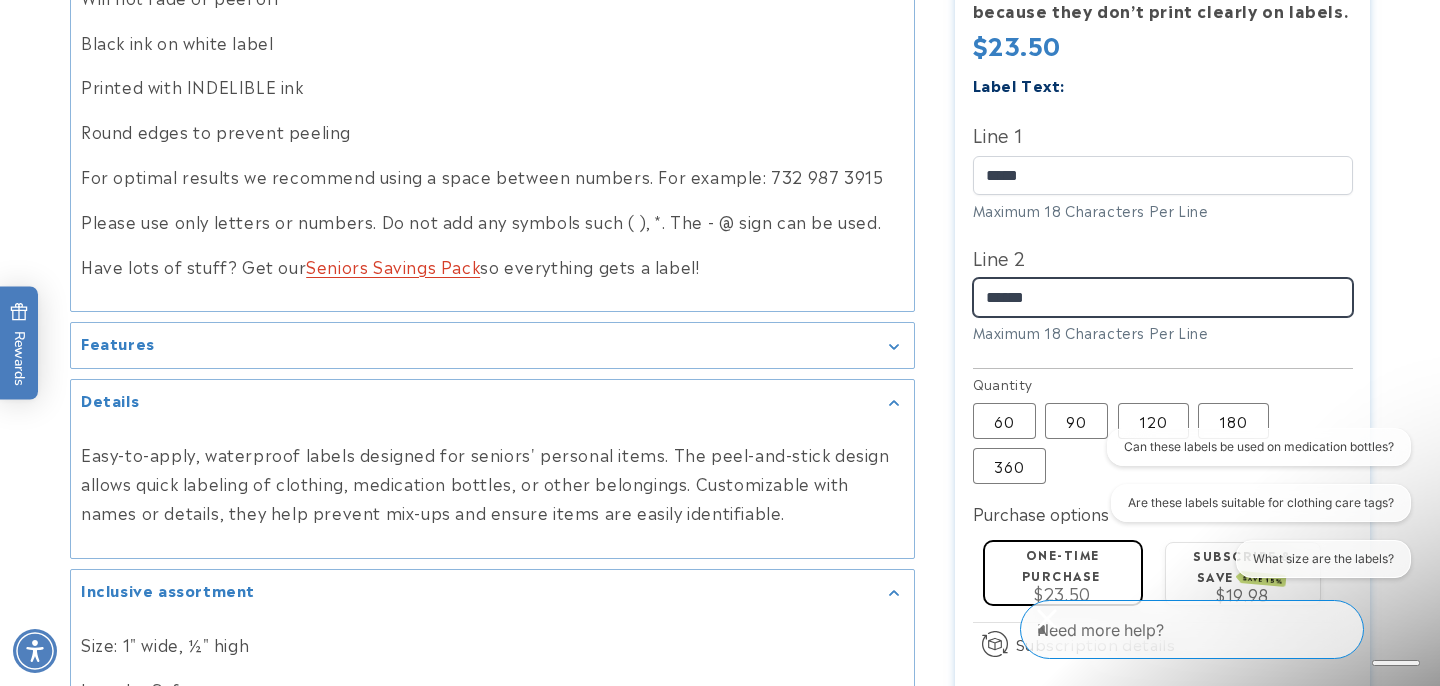 scroll, scrollTop: 1376, scrollLeft: 0, axis: vertical 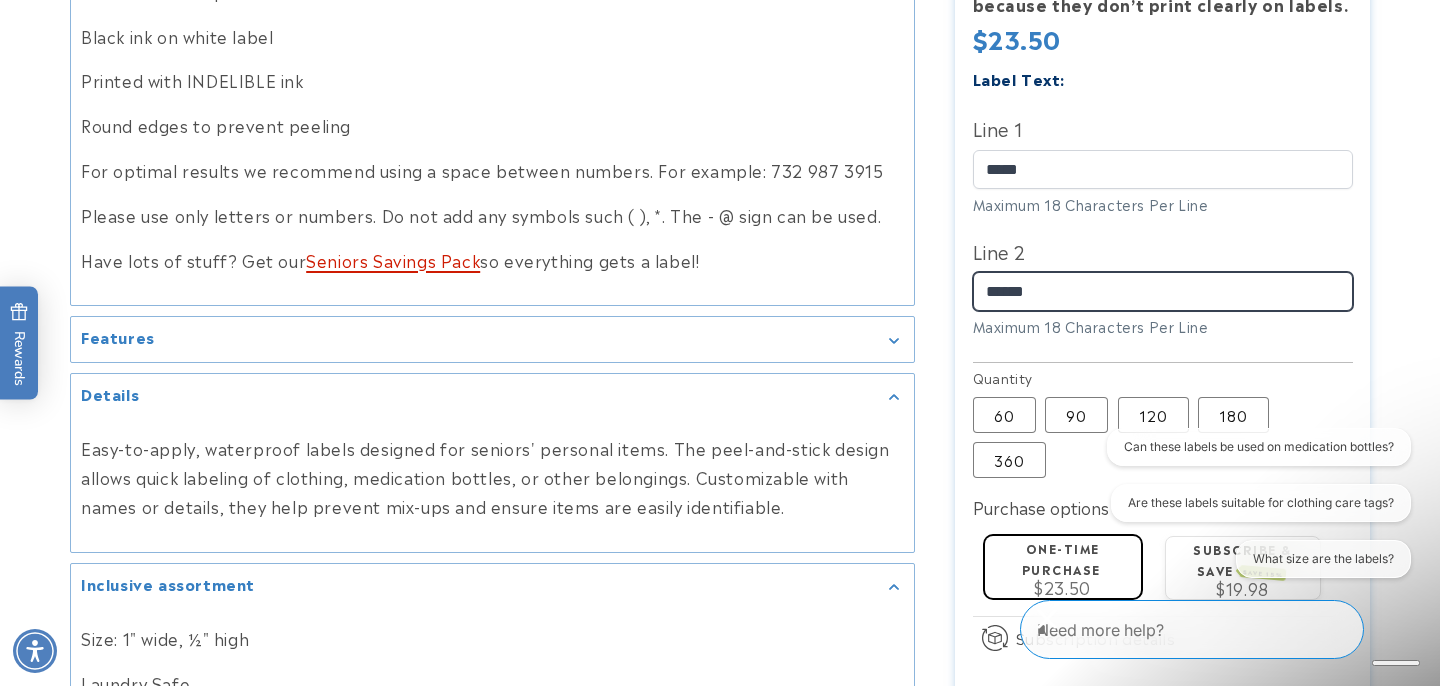 type on "******" 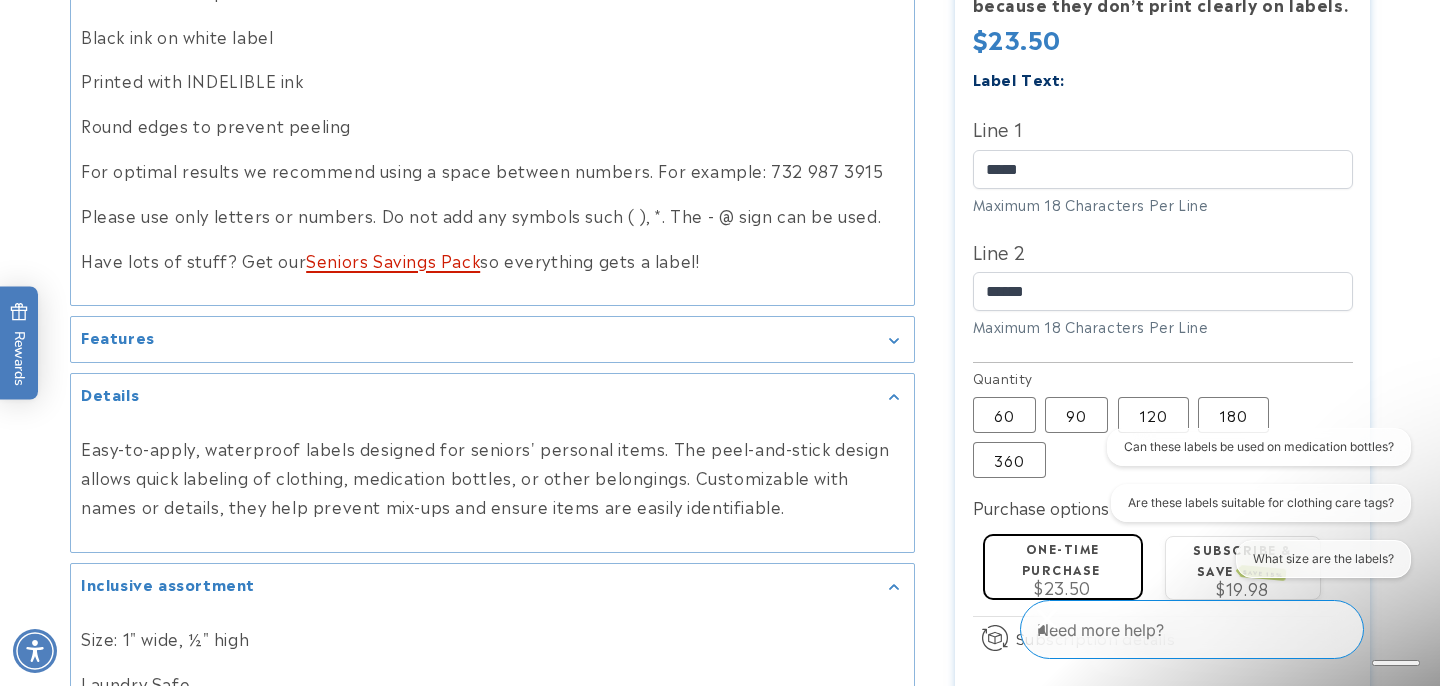 click on "Seniors Savings Pack" at bounding box center (393, 260) 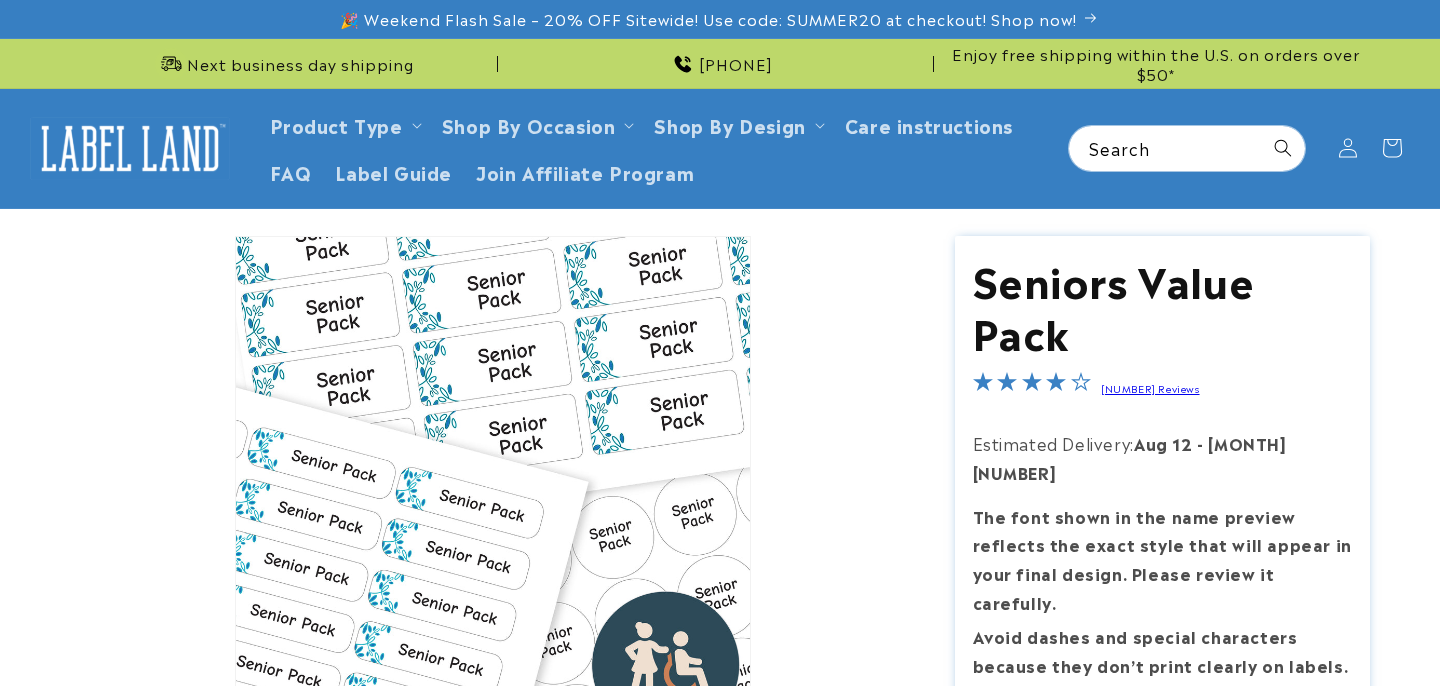 scroll, scrollTop: 0, scrollLeft: 0, axis: both 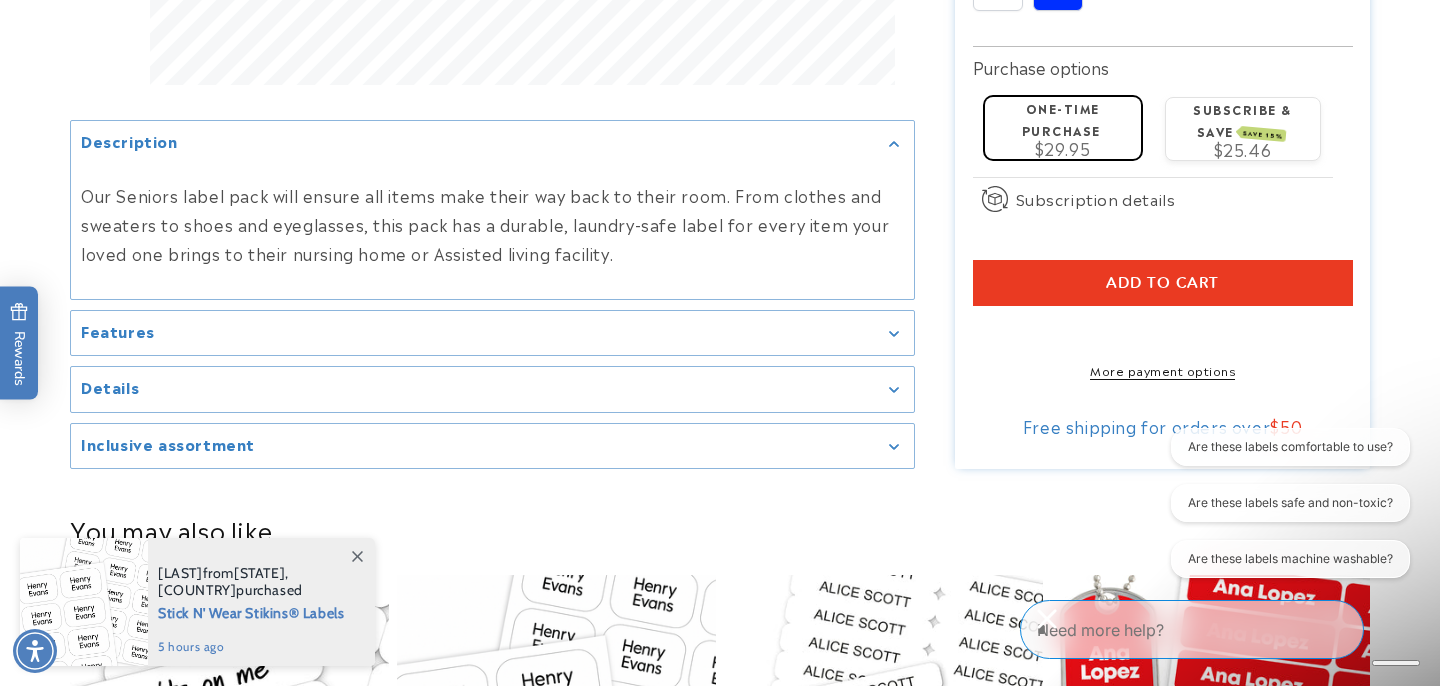 click on "Details" at bounding box center [492, 389] 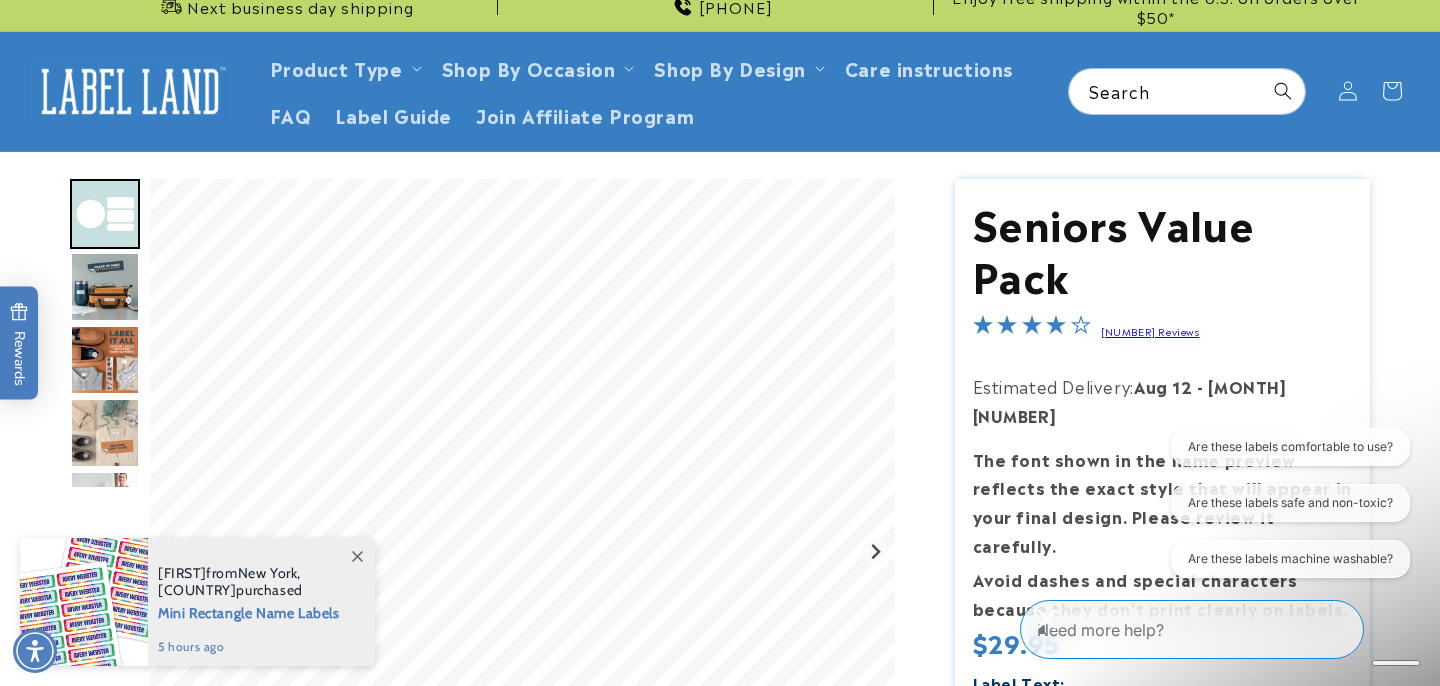 scroll, scrollTop: 0, scrollLeft: 0, axis: both 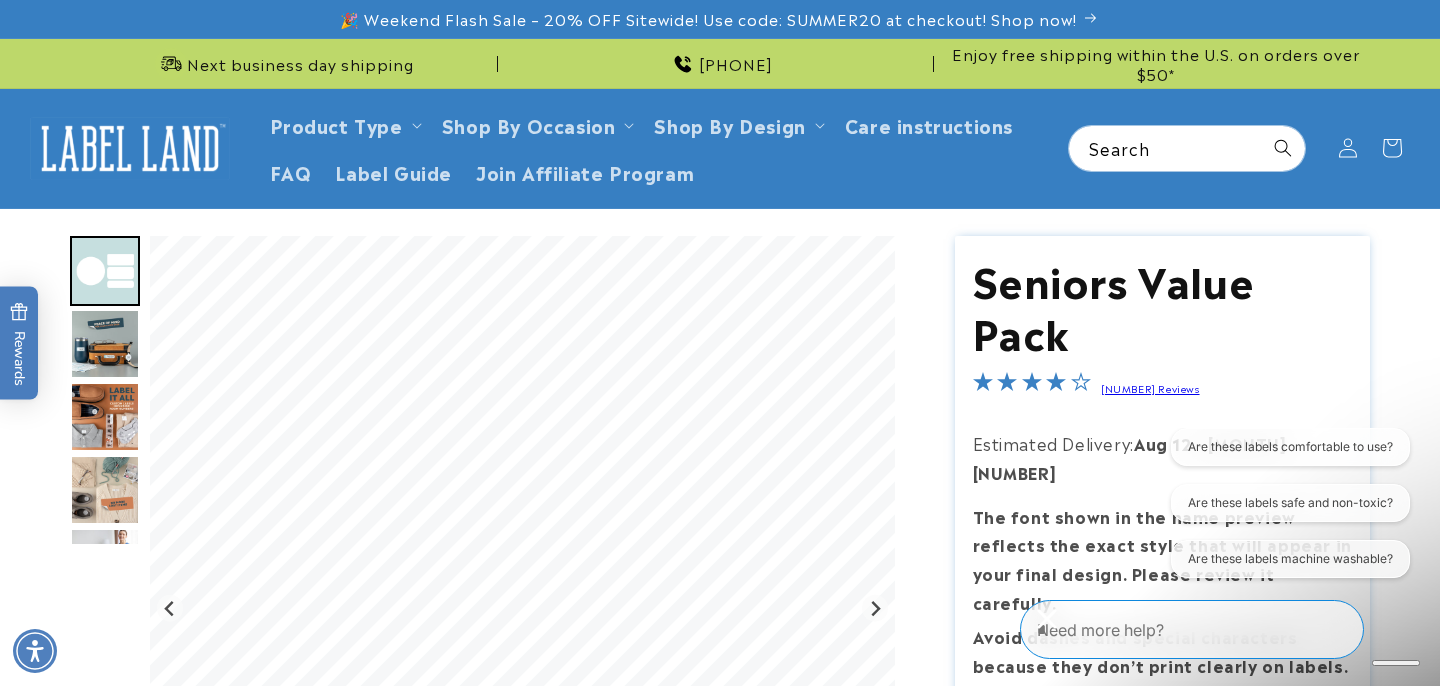 click at bounding box center [105, 344] 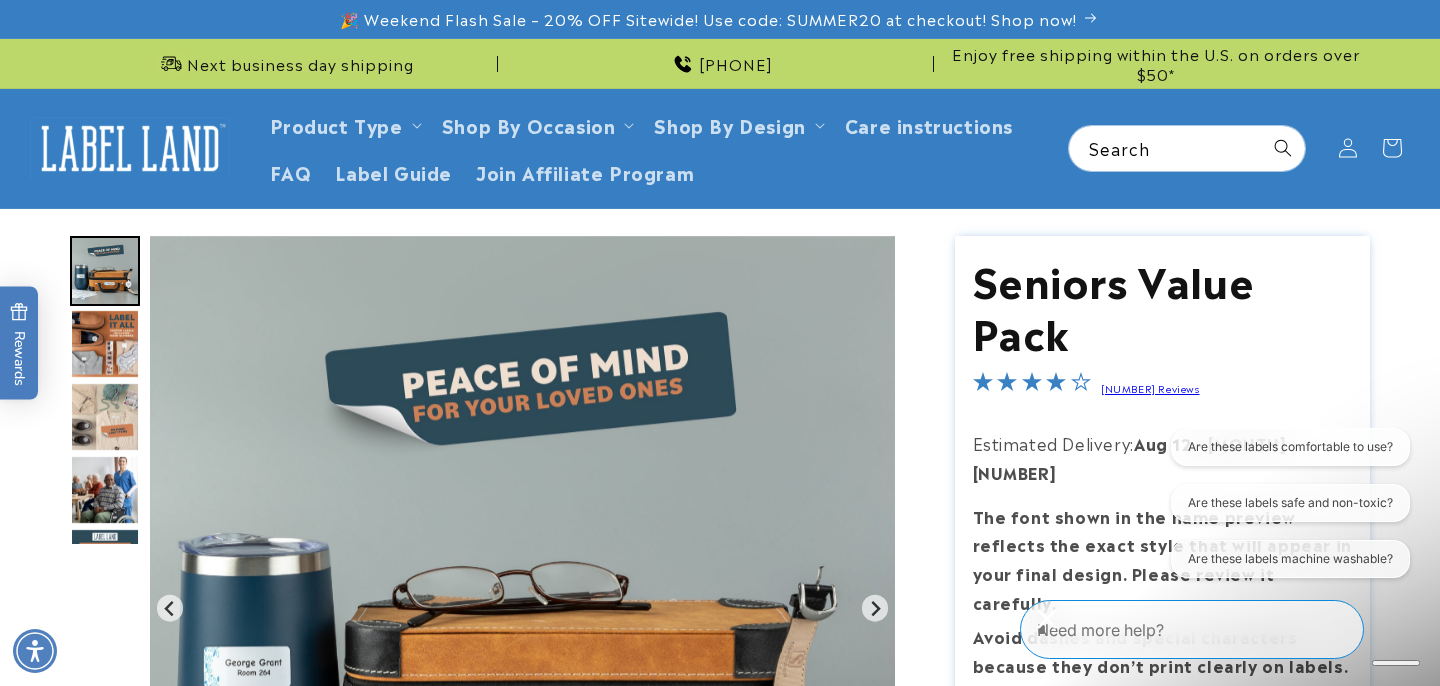click at bounding box center [105, 344] 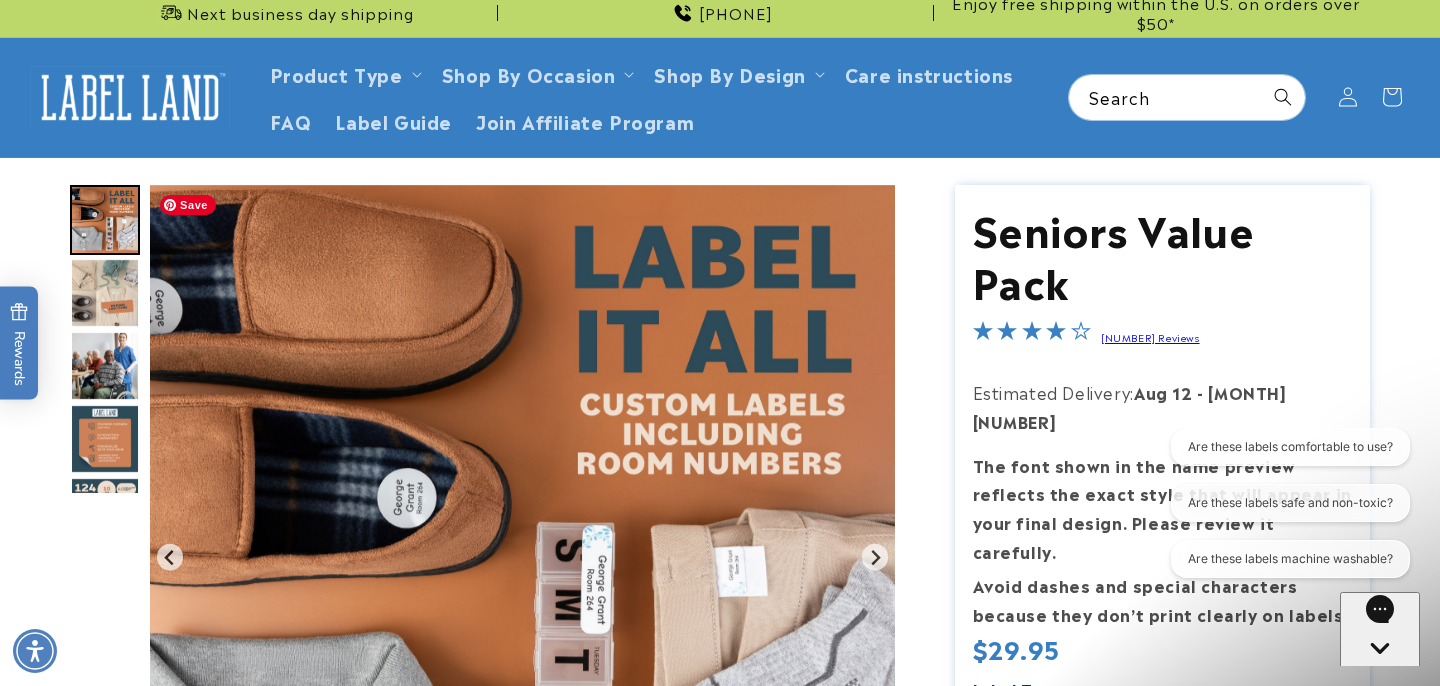 scroll, scrollTop: 0, scrollLeft: 0, axis: both 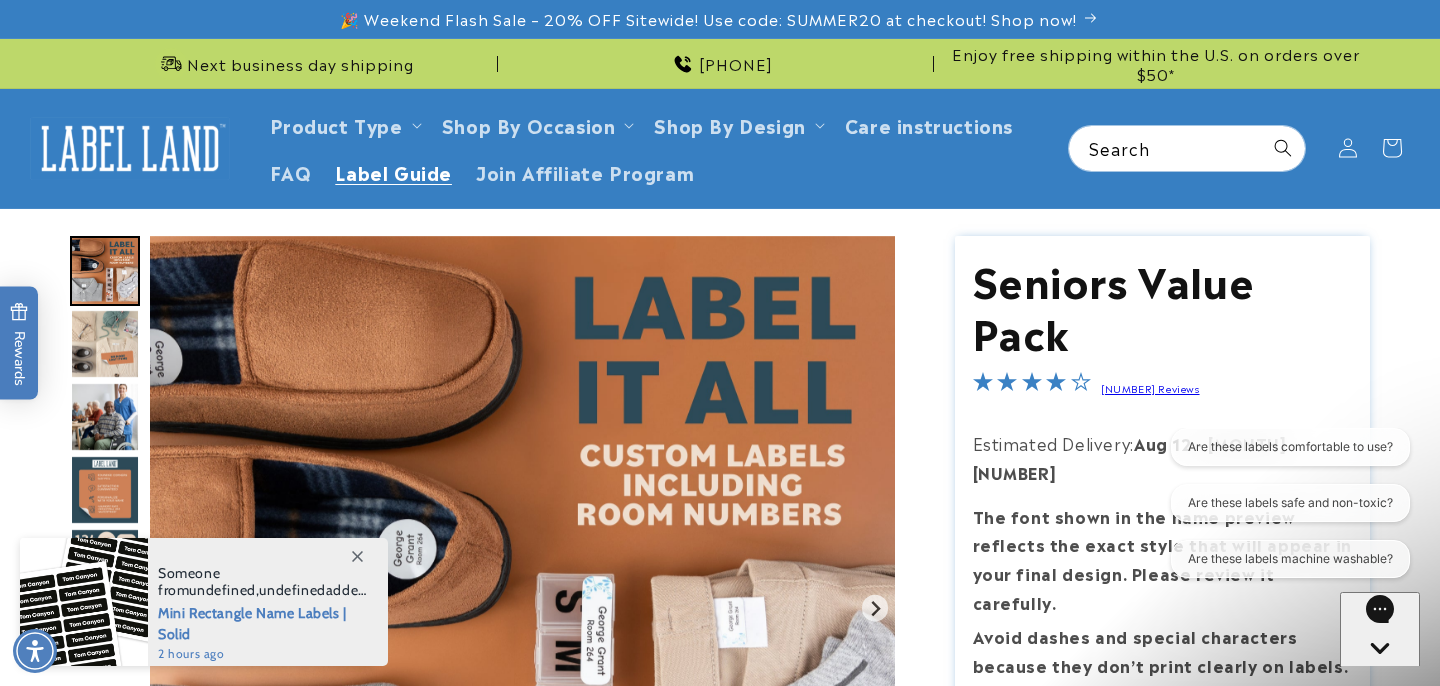 click on "Label Guide" at bounding box center [393, 171] 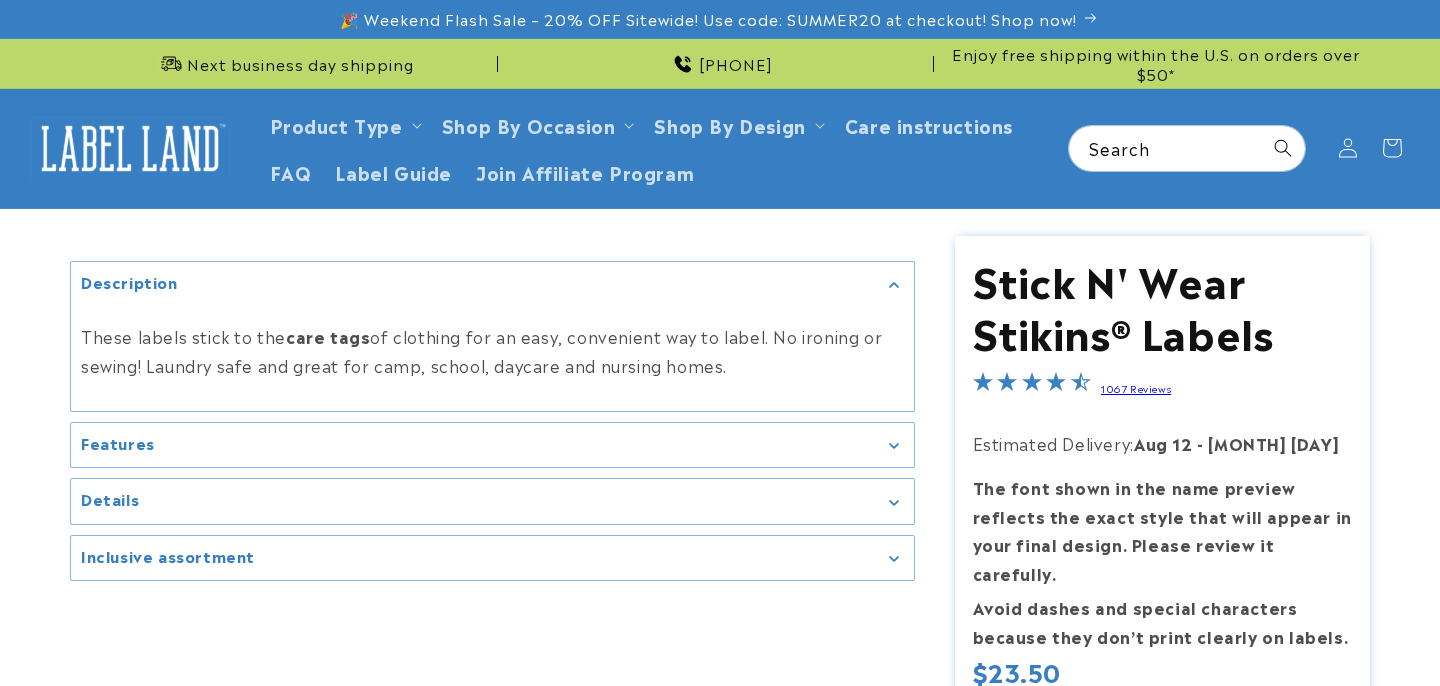 scroll, scrollTop: 0, scrollLeft: 0, axis: both 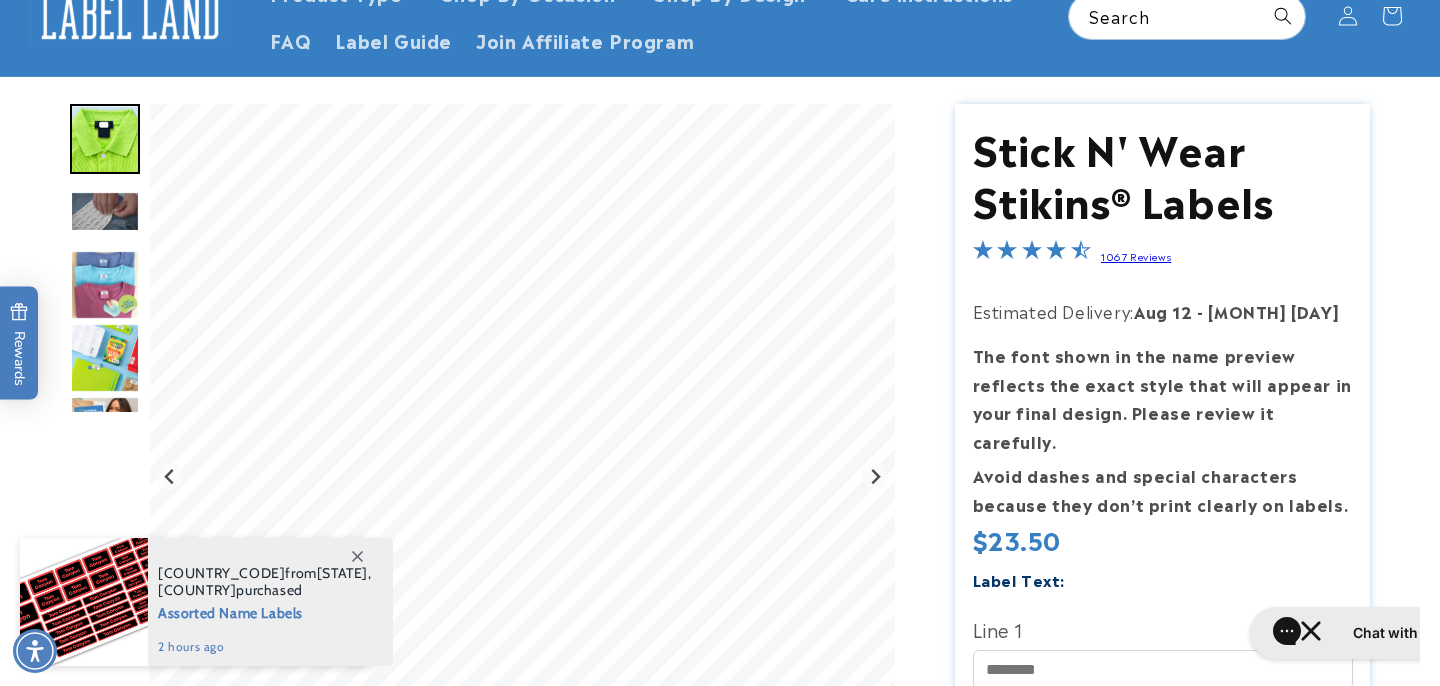 click at bounding box center [105, 285] 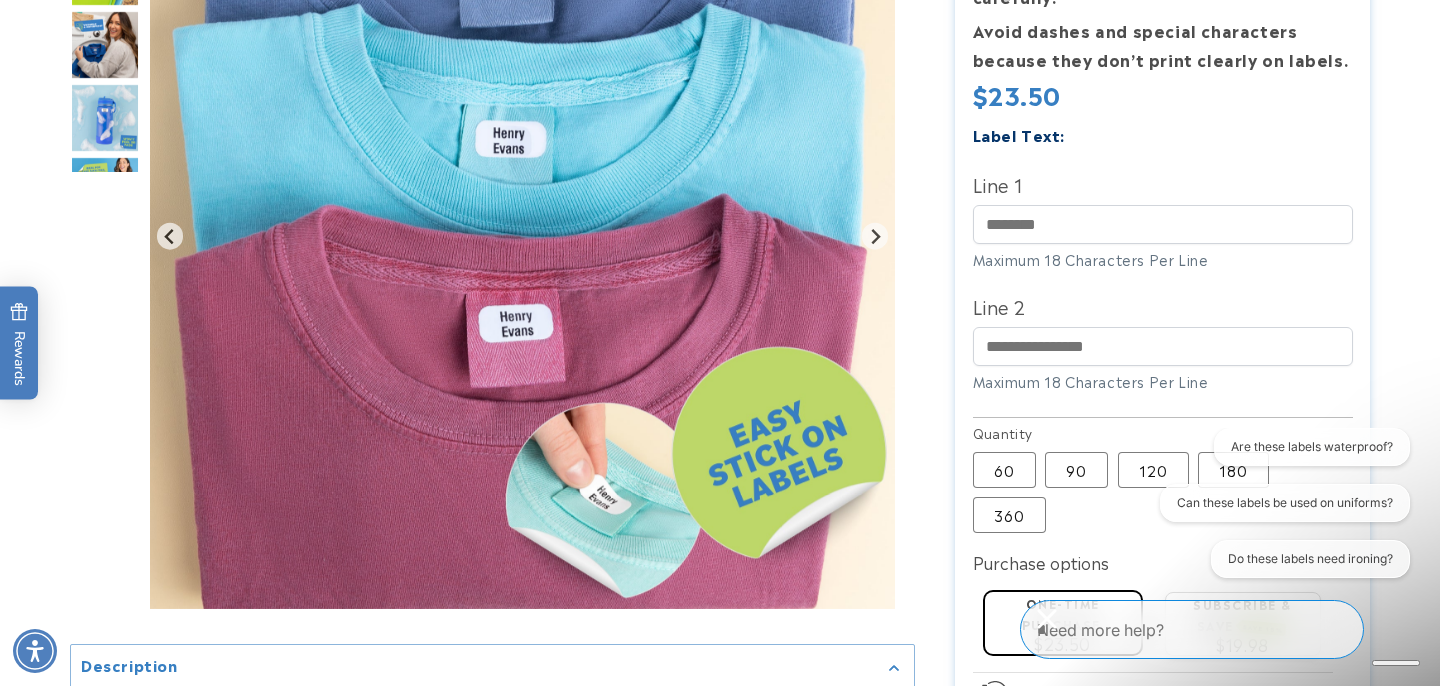 scroll, scrollTop: 578, scrollLeft: 0, axis: vertical 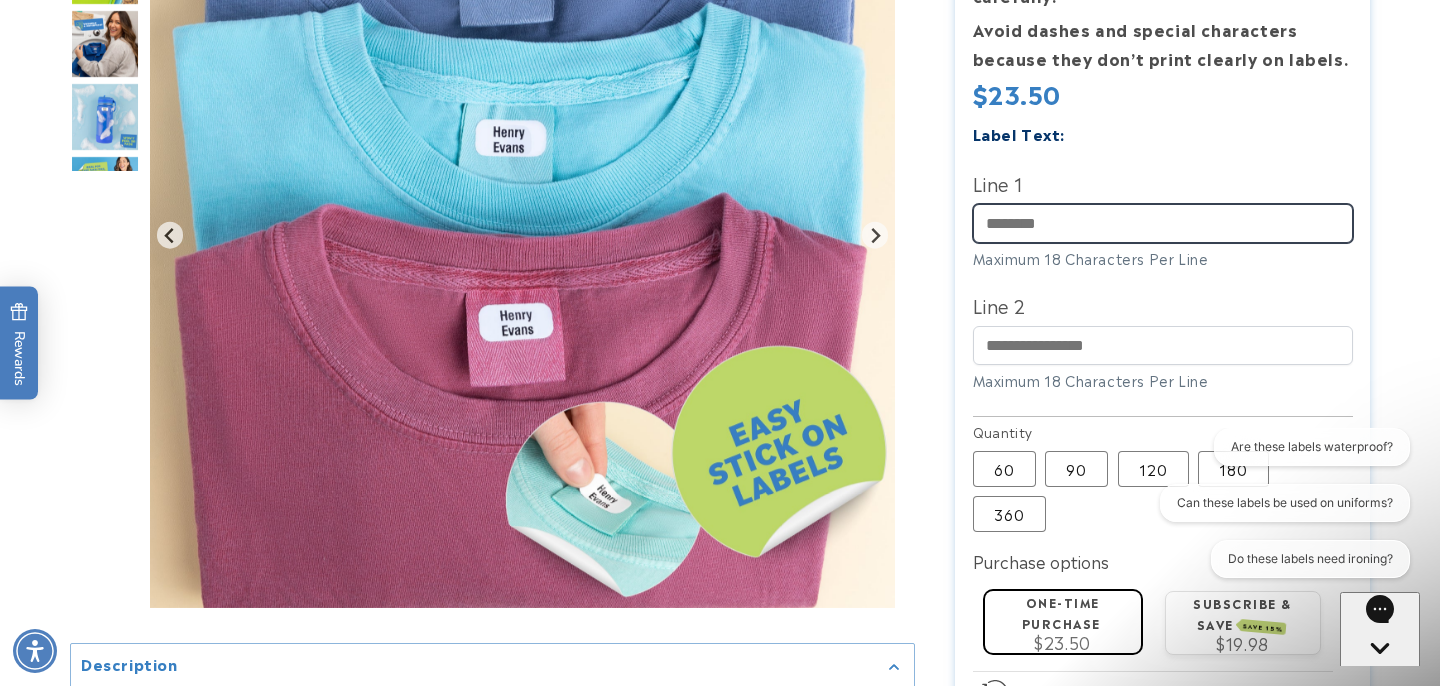 click on "Line 1" at bounding box center [1163, 223] 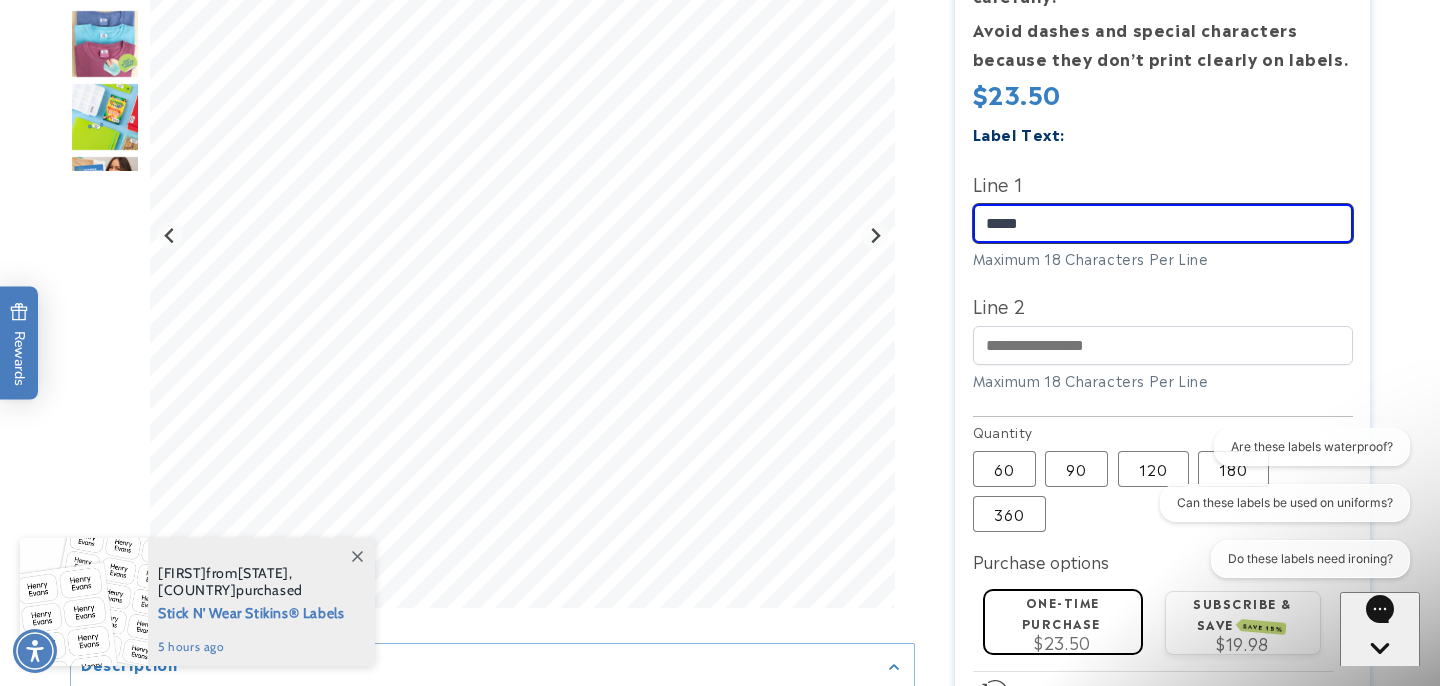 type on "*****" 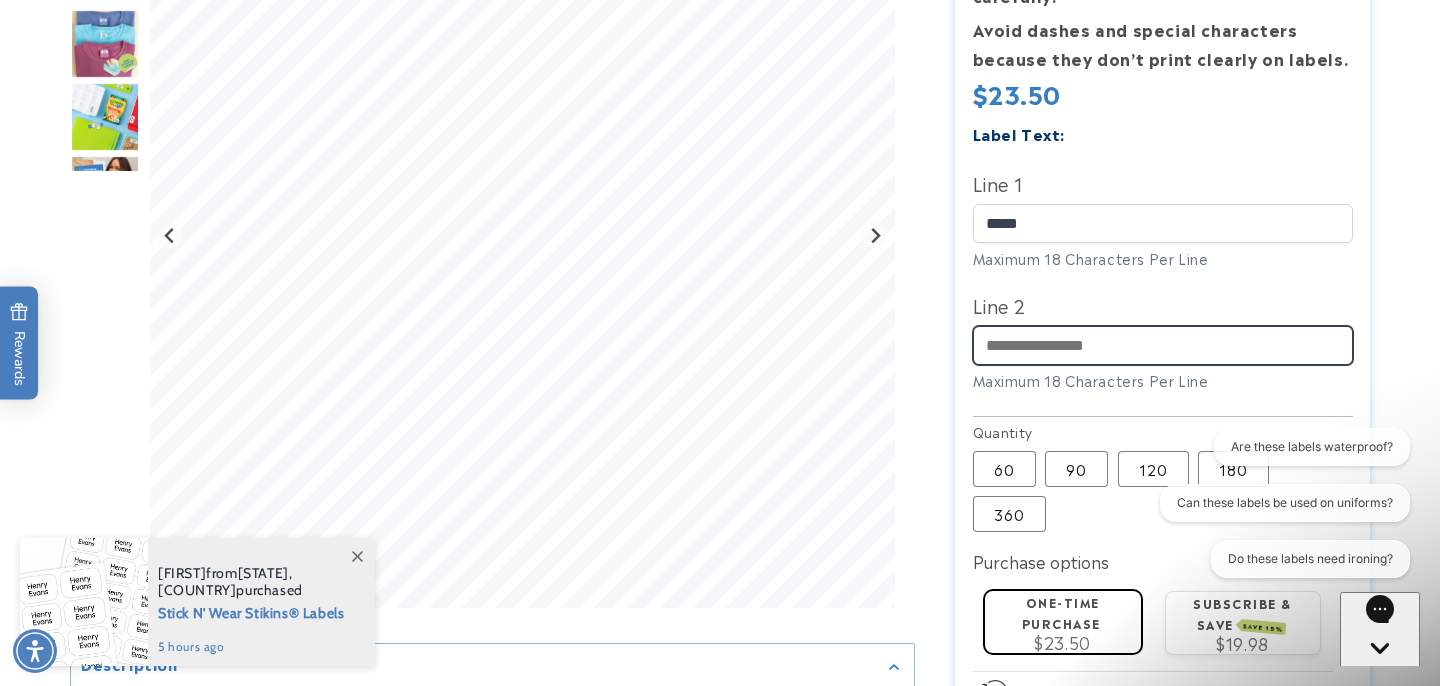 click on "Line 2" at bounding box center (1163, 345) 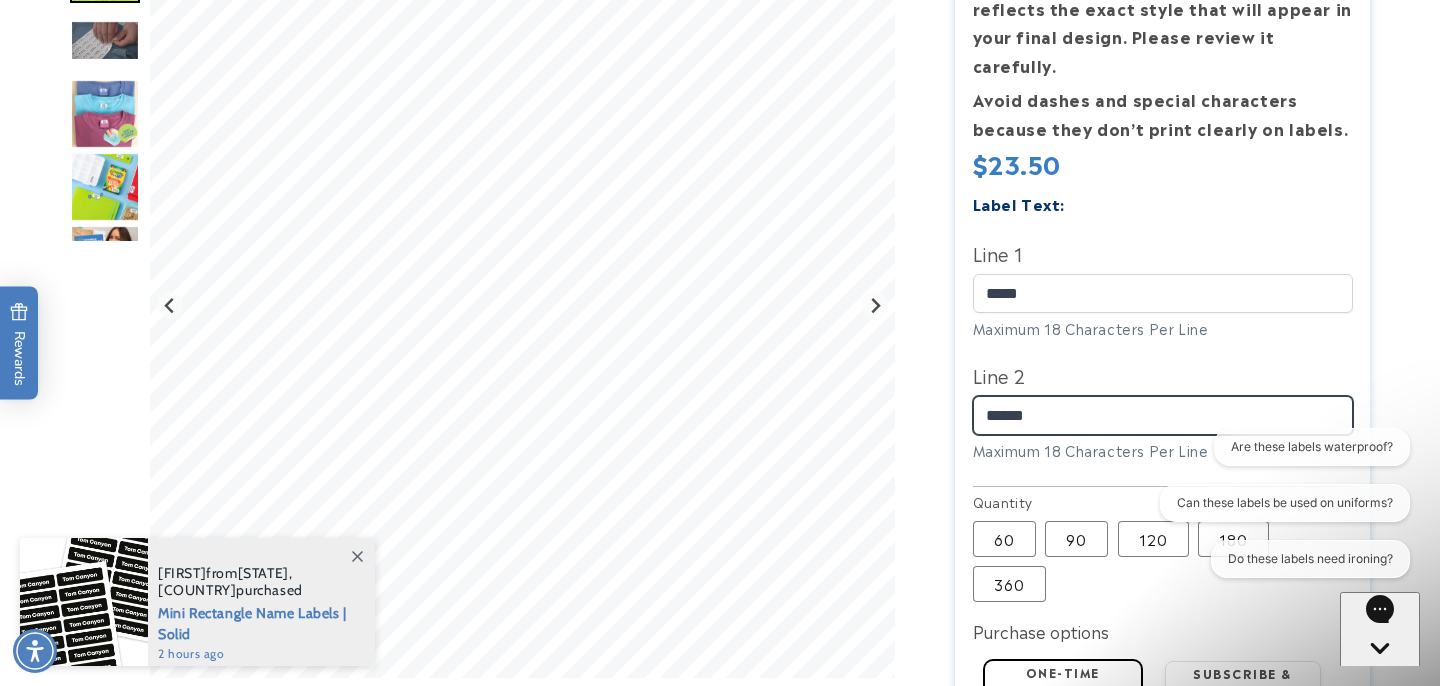 scroll, scrollTop: 521, scrollLeft: 0, axis: vertical 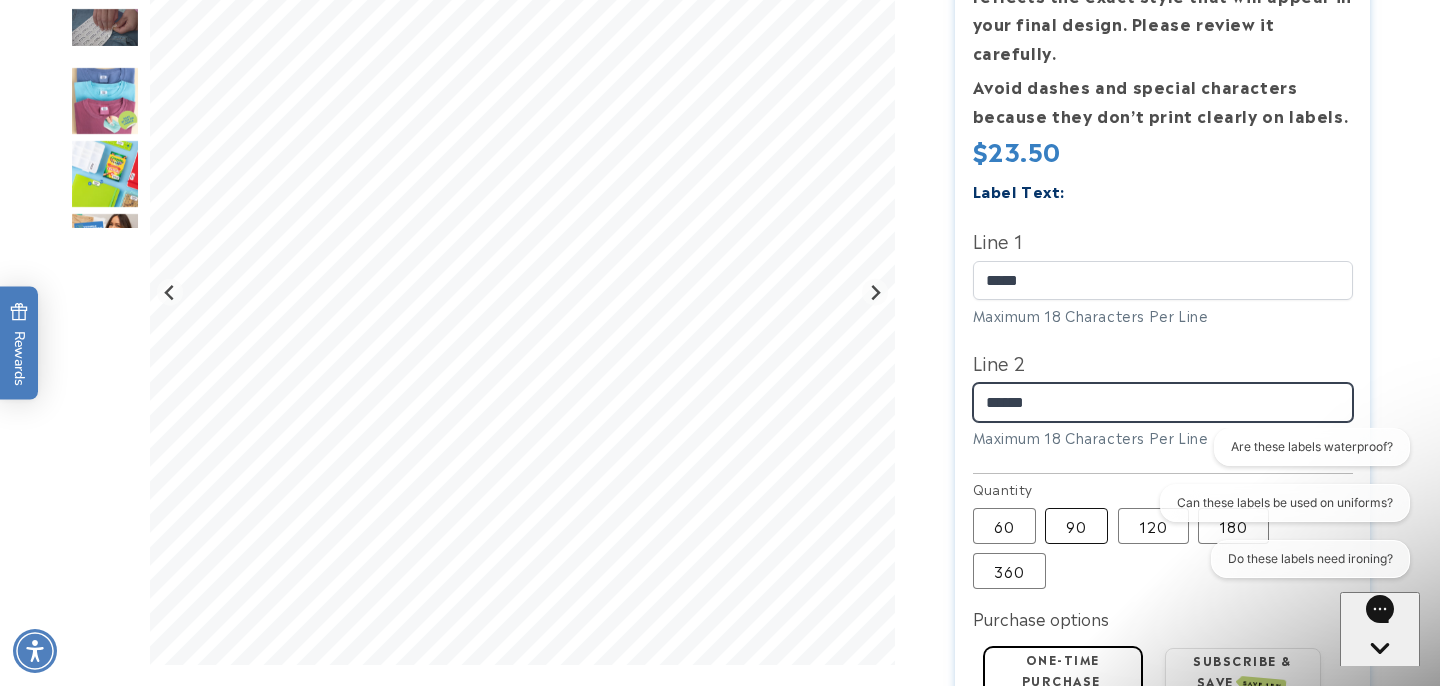 type on "******" 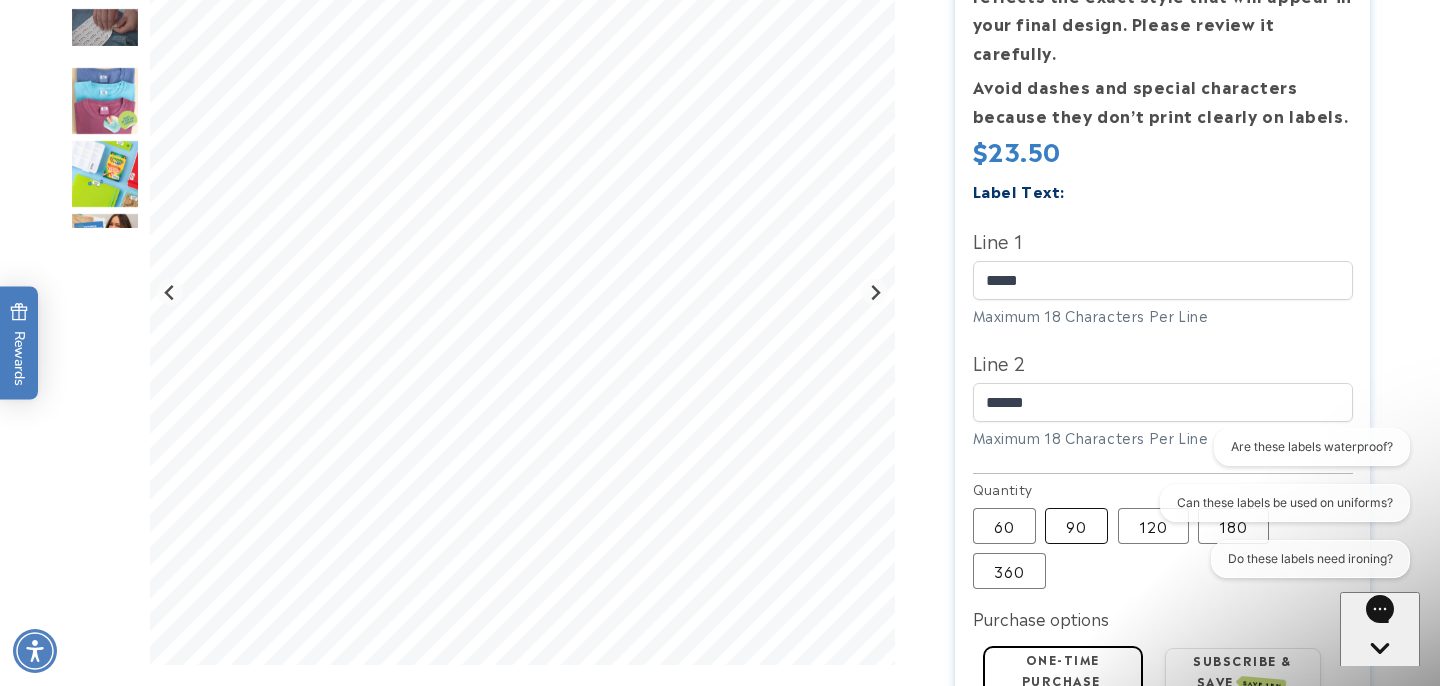 click on "90 Variant sold out or unavailable" at bounding box center (1076, 526) 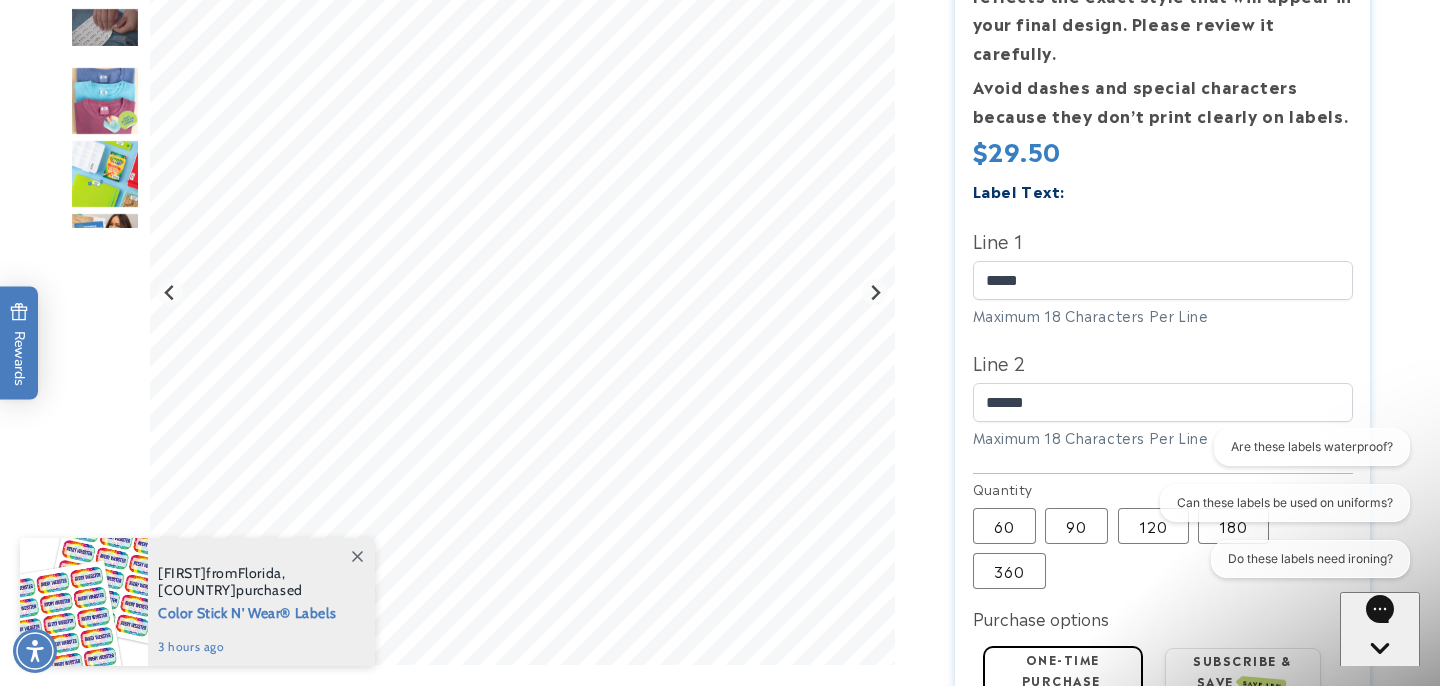 type 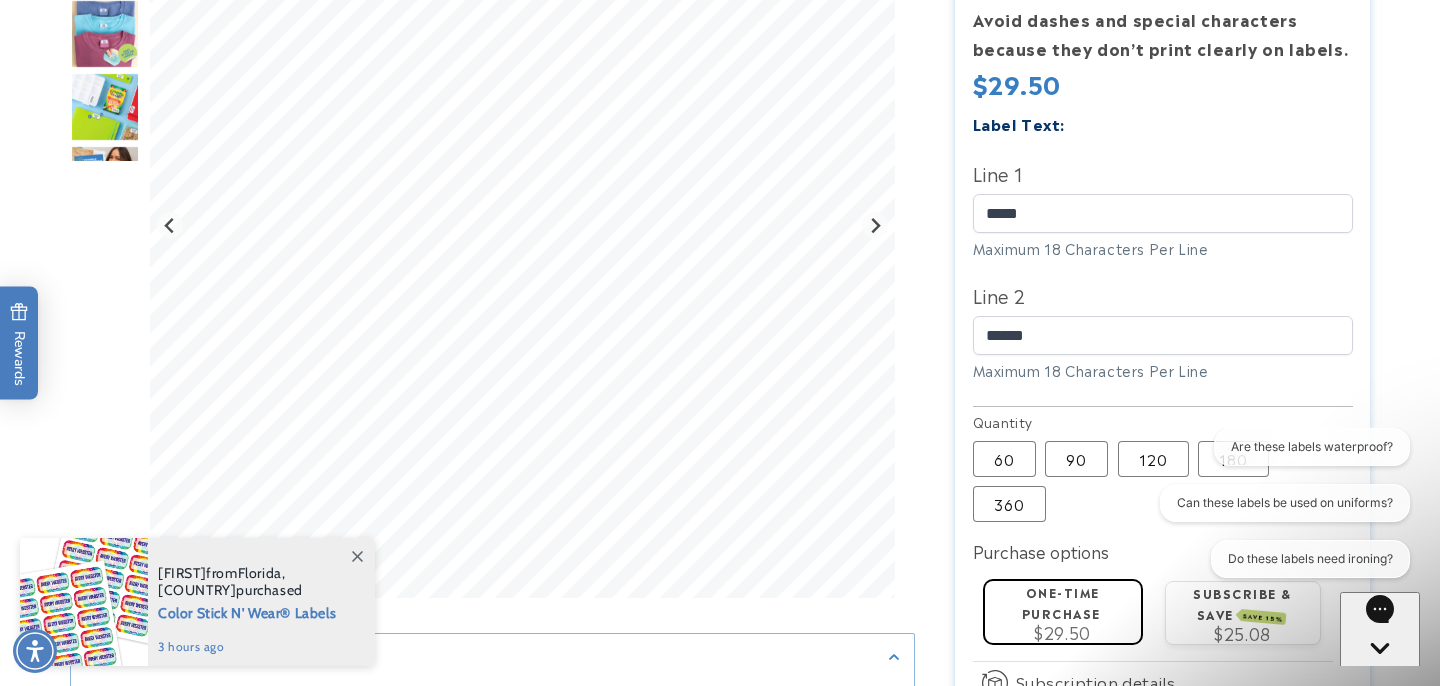 scroll, scrollTop: 597, scrollLeft: 0, axis: vertical 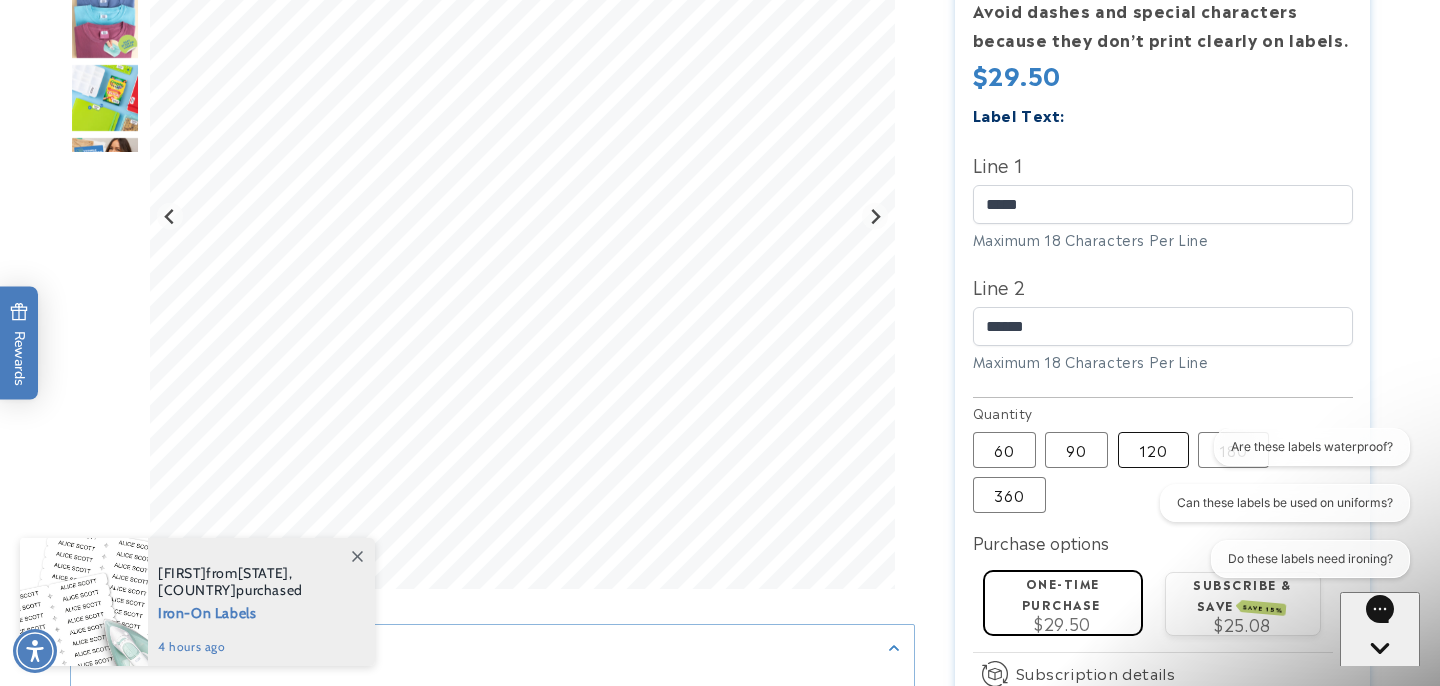 click on "120 Variant sold out or unavailable" at bounding box center (1153, 450) 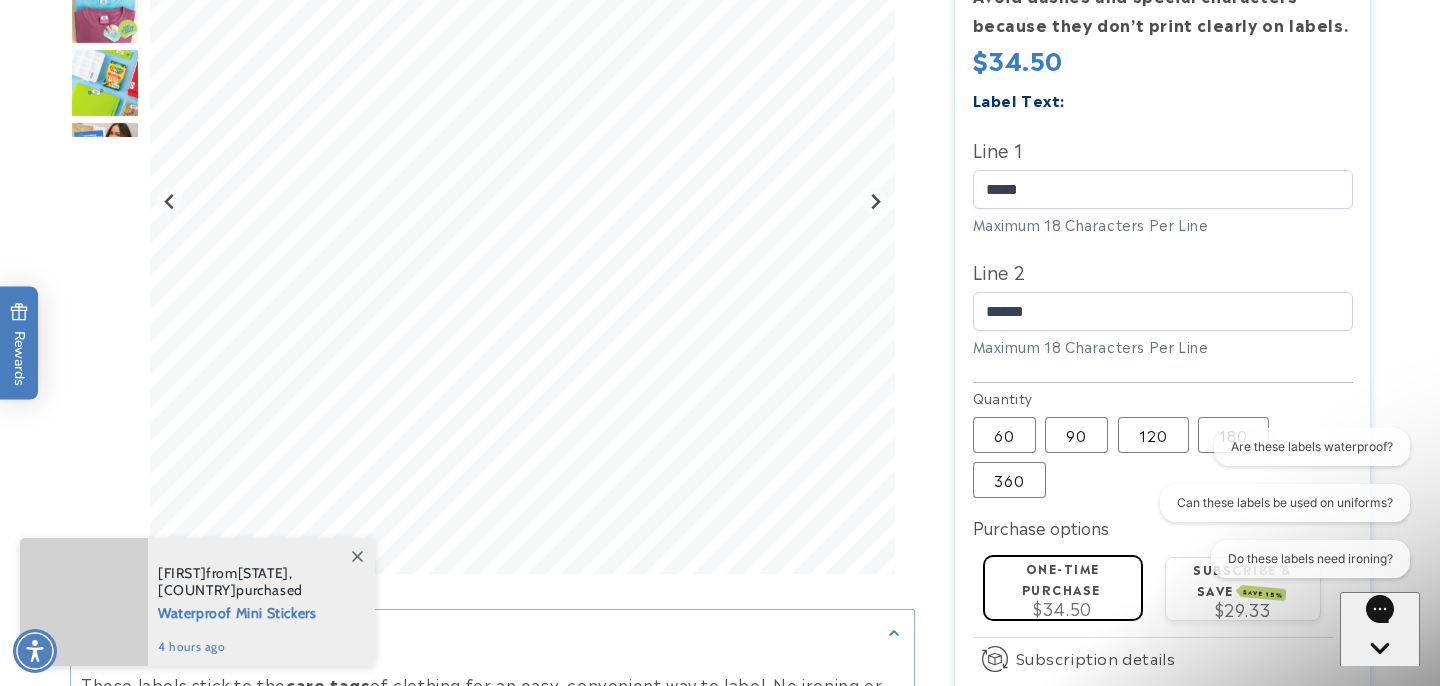 scroll, scrollTop: 620, scrollLeft: 0, axis: vertical 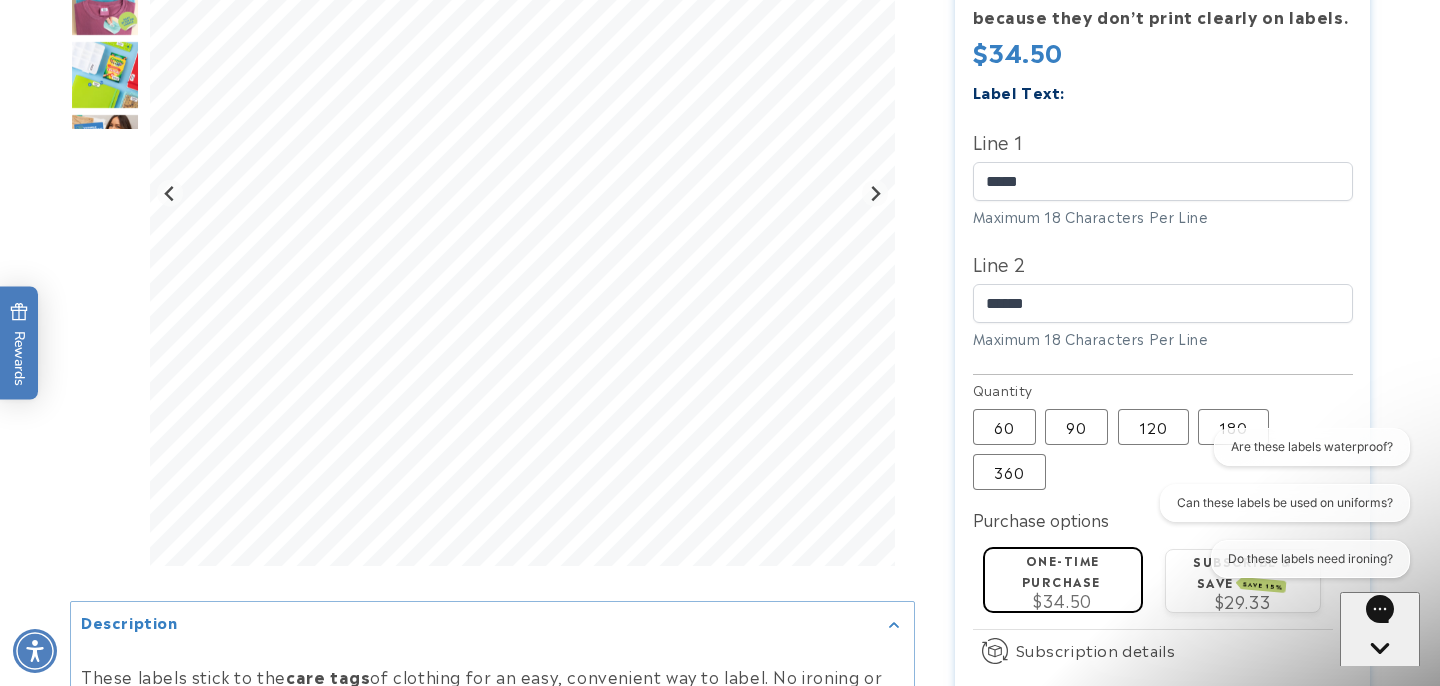 click on "One-time purchase" 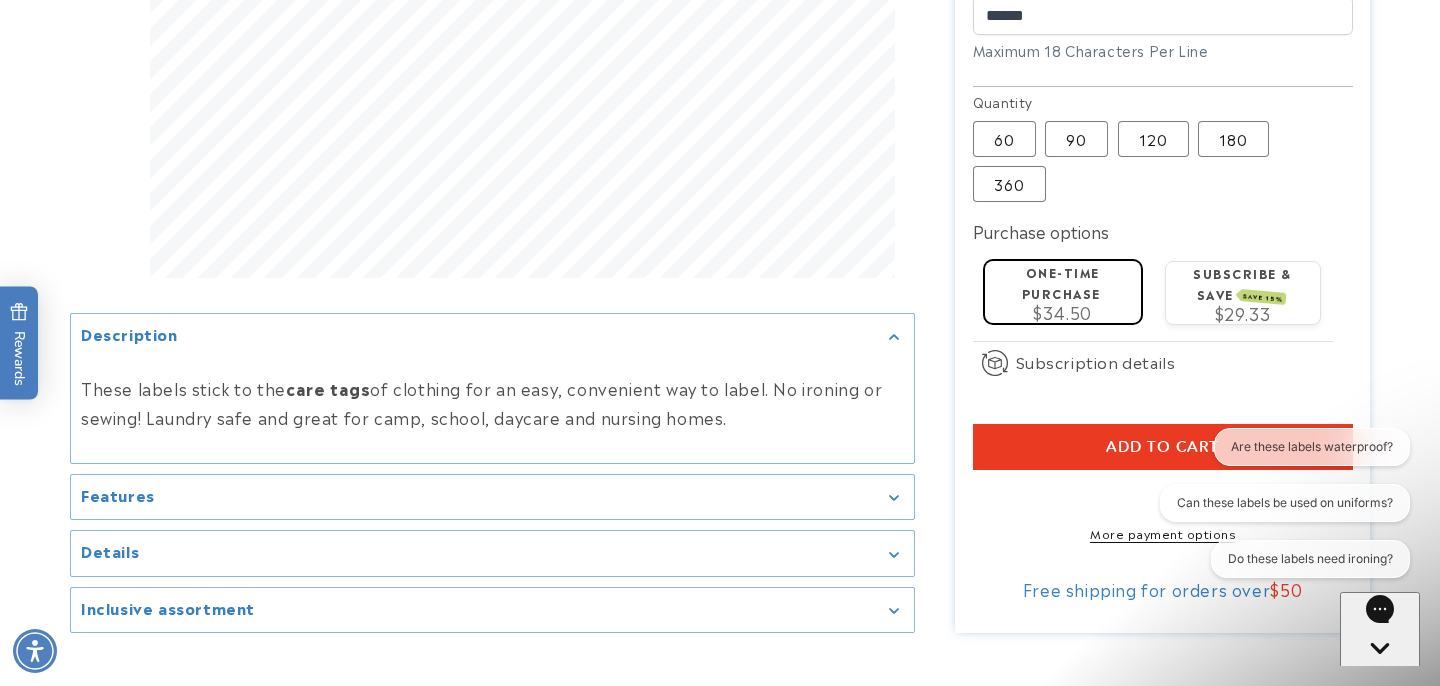 scroll, scrollTop: 911, scrollLeft: 0, axis: vertical 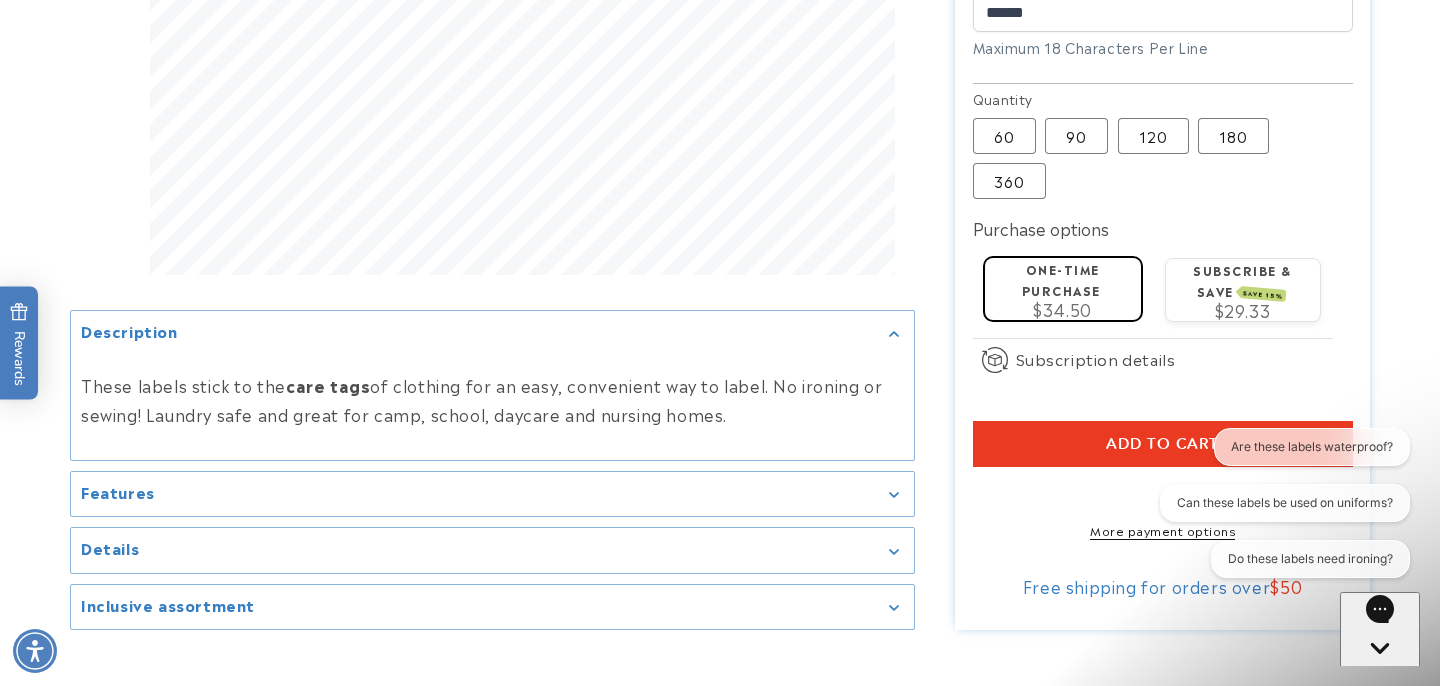 click on "Add to cart" at bounding box center [1162, 444] 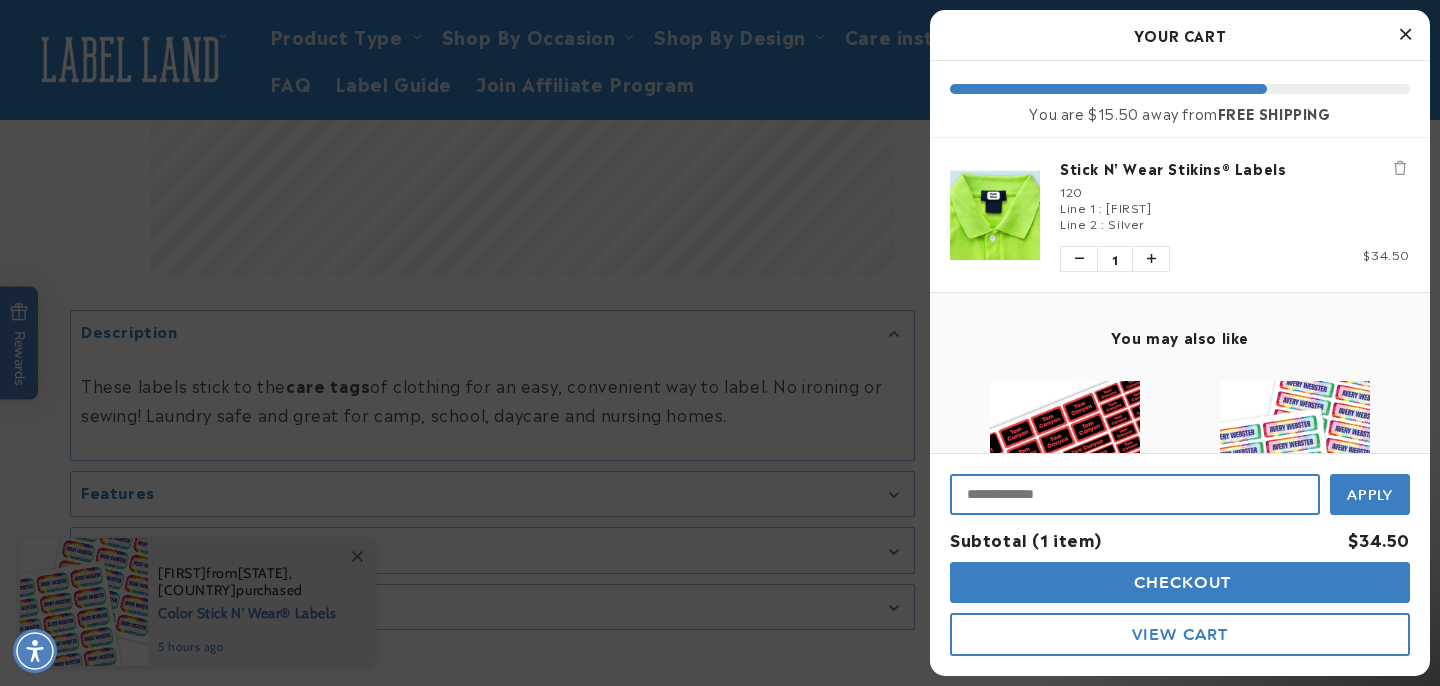 click at bounding box center (1135, 494) 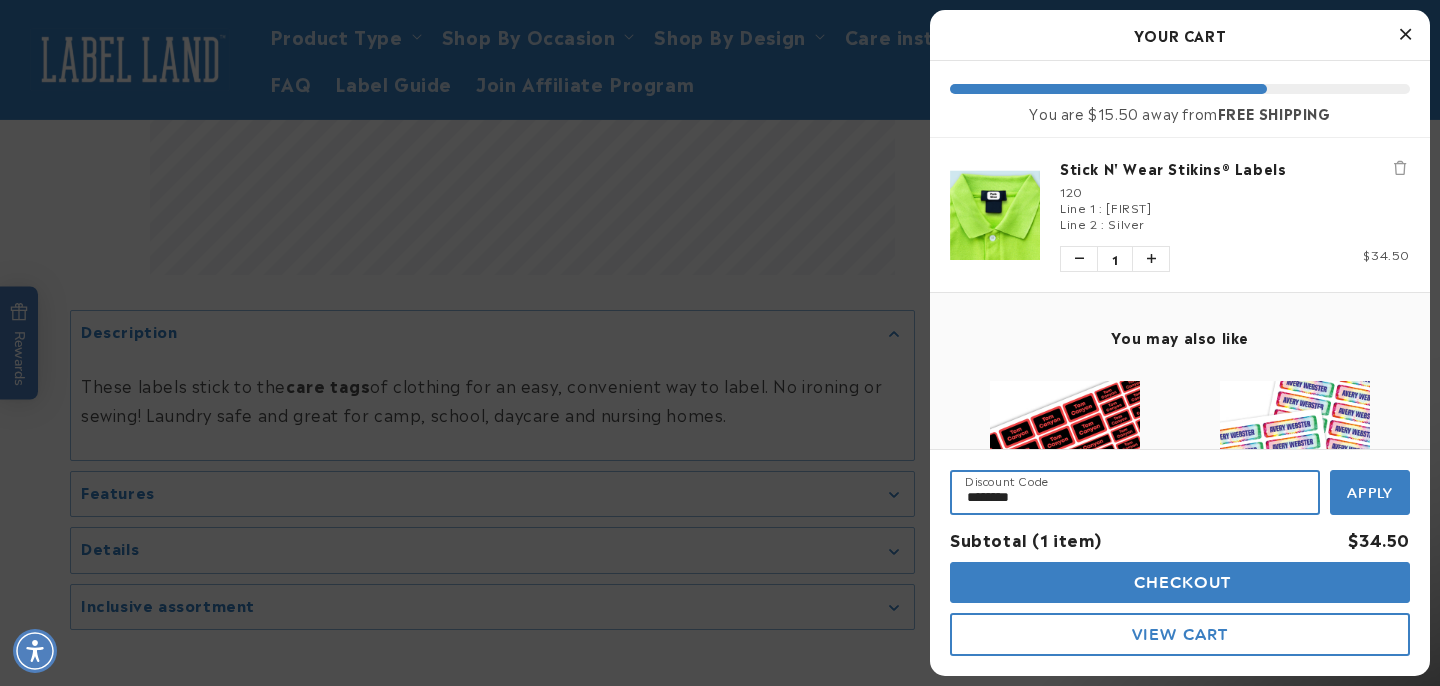 type on "********" 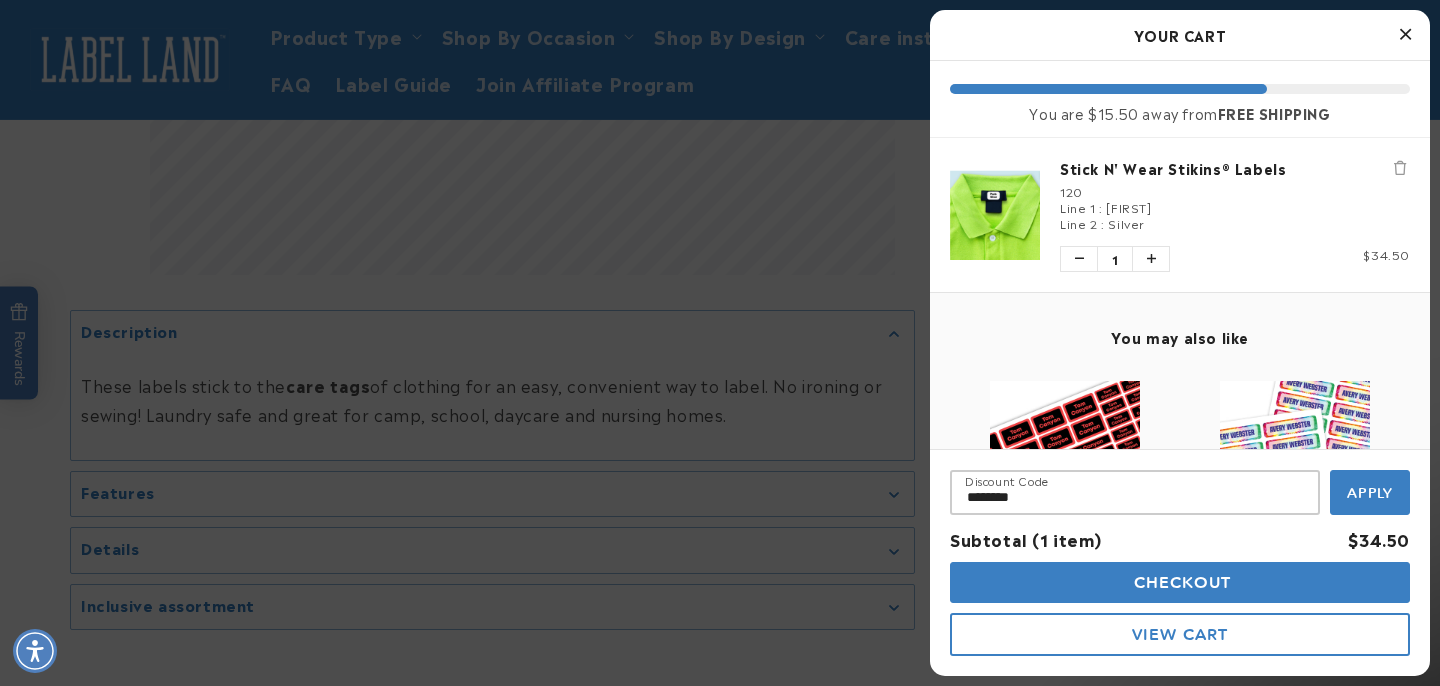 click on "Apply" at bounding box center (1370, 493) 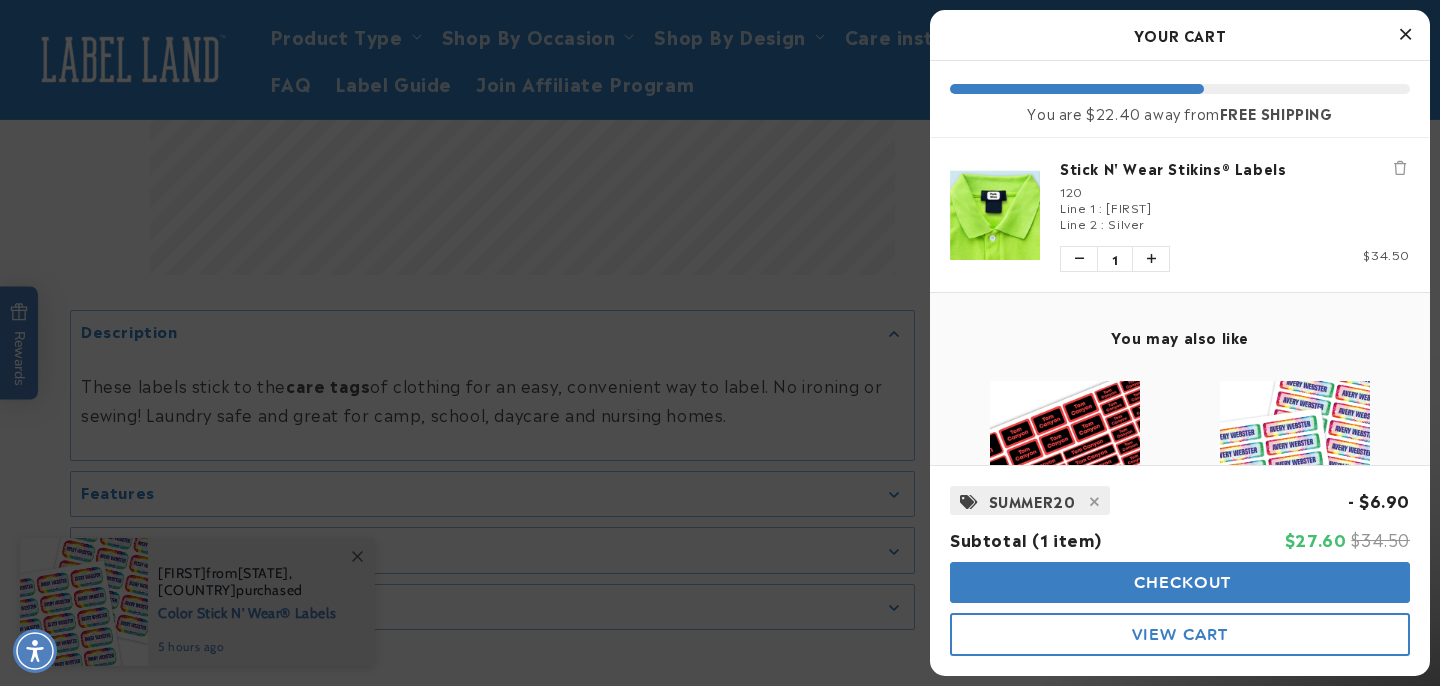 click on "Checkout" at bounding box center [1180, 582] 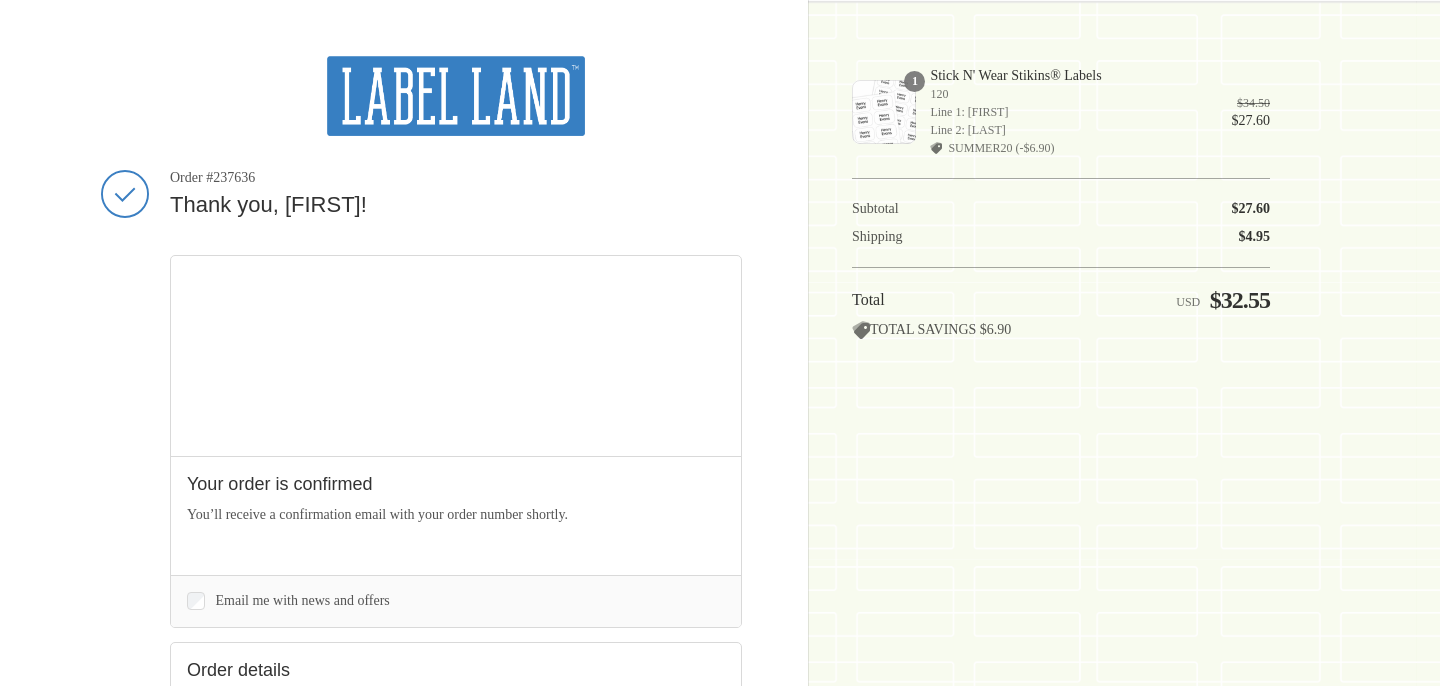 scroll, scrollTop: 0, scrollLeft: 0, axis: both 